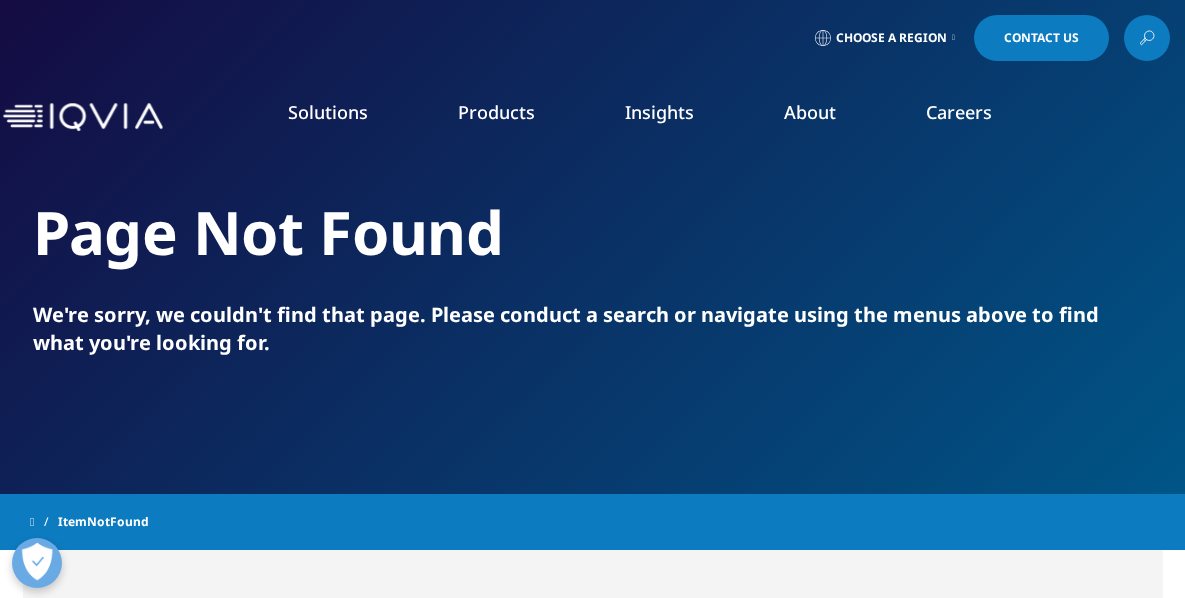 scroll, scrollTop: 0, scrollLeft: 0, axis: both 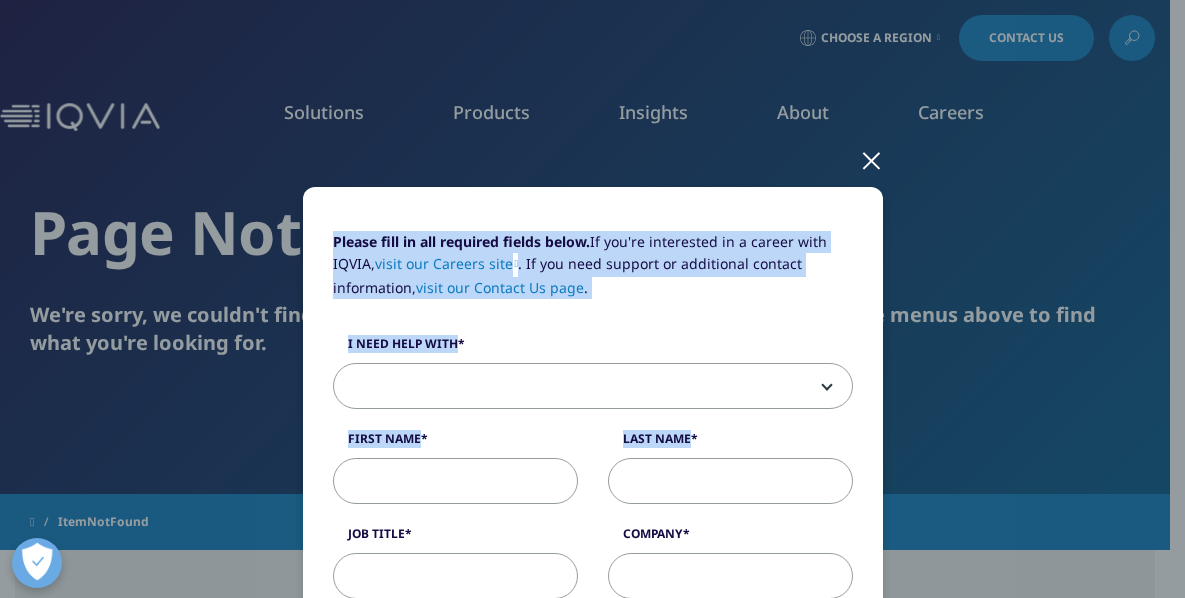 drag, startPoint x: 859, startPoint y: 154, endPoint x: 1094, endPoint y: 637, distance: 537.135 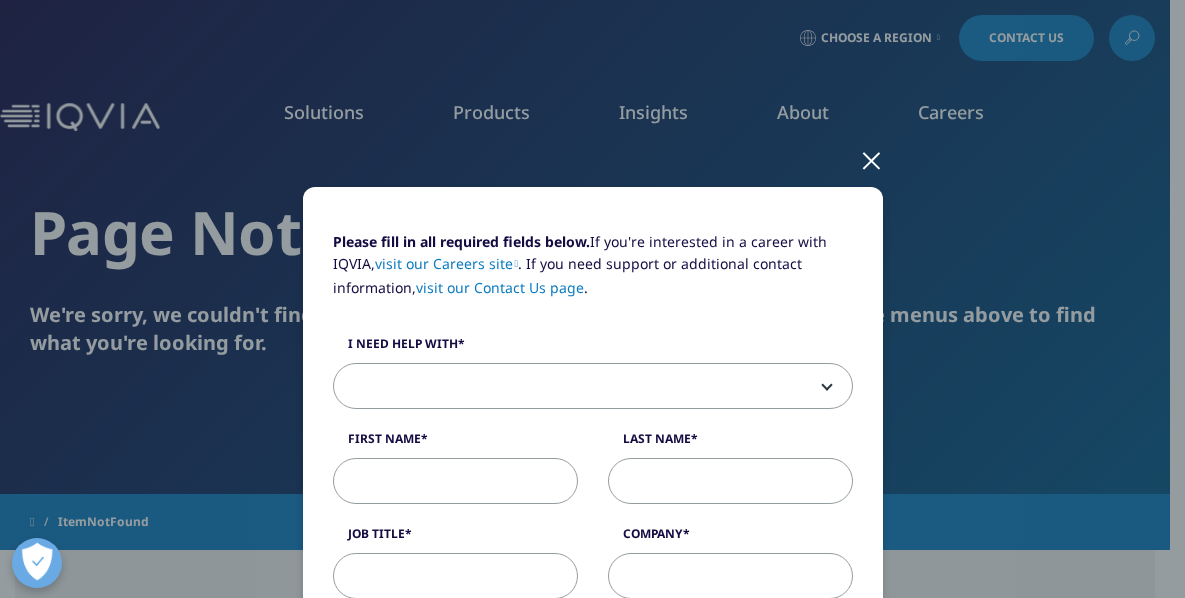 click at bounding box center (871, 159) 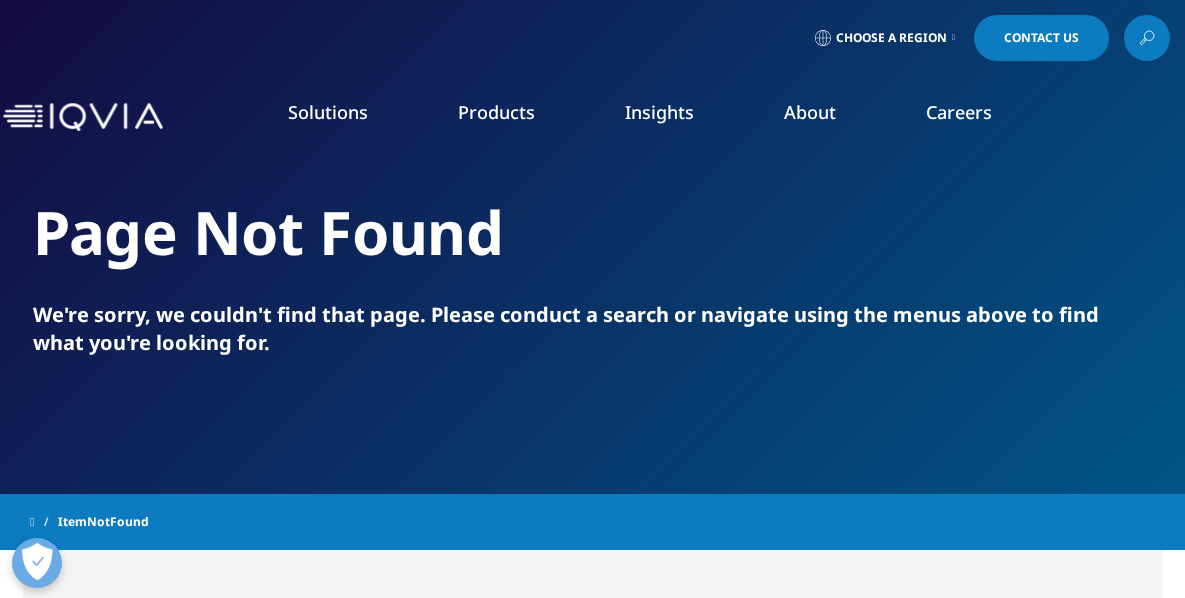 click on "About
FEATURED INNOVATIONS
IQVIA Connected Intelligence™
IQVIA Healthcare-grade AI®" at bounding box center [810, 132] 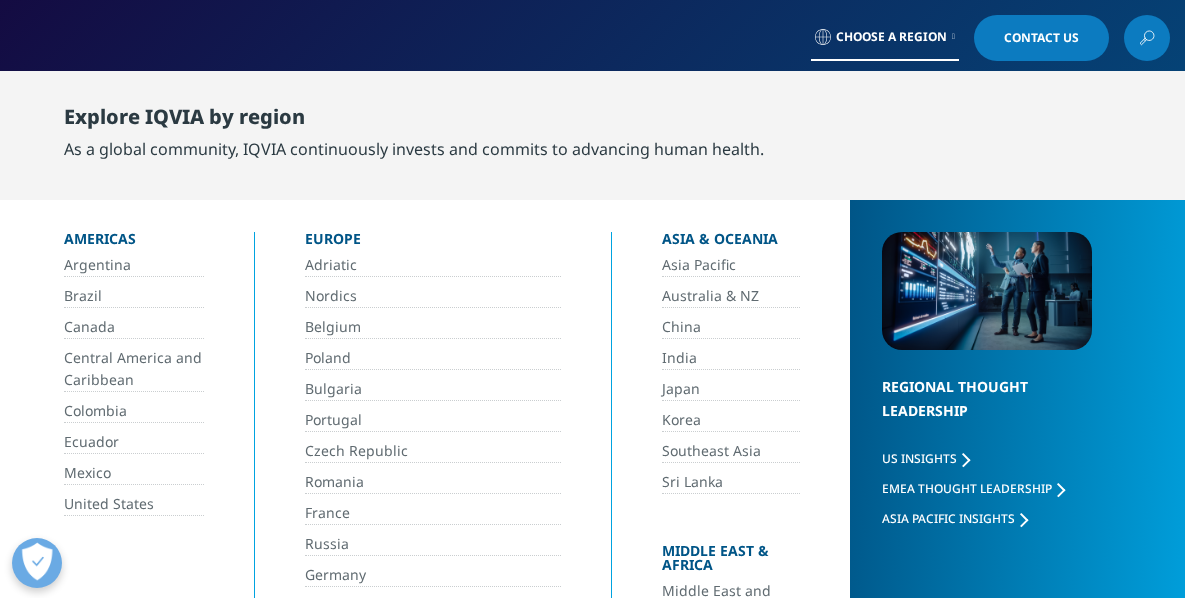 click on "China" at bounding box center [731, 327] 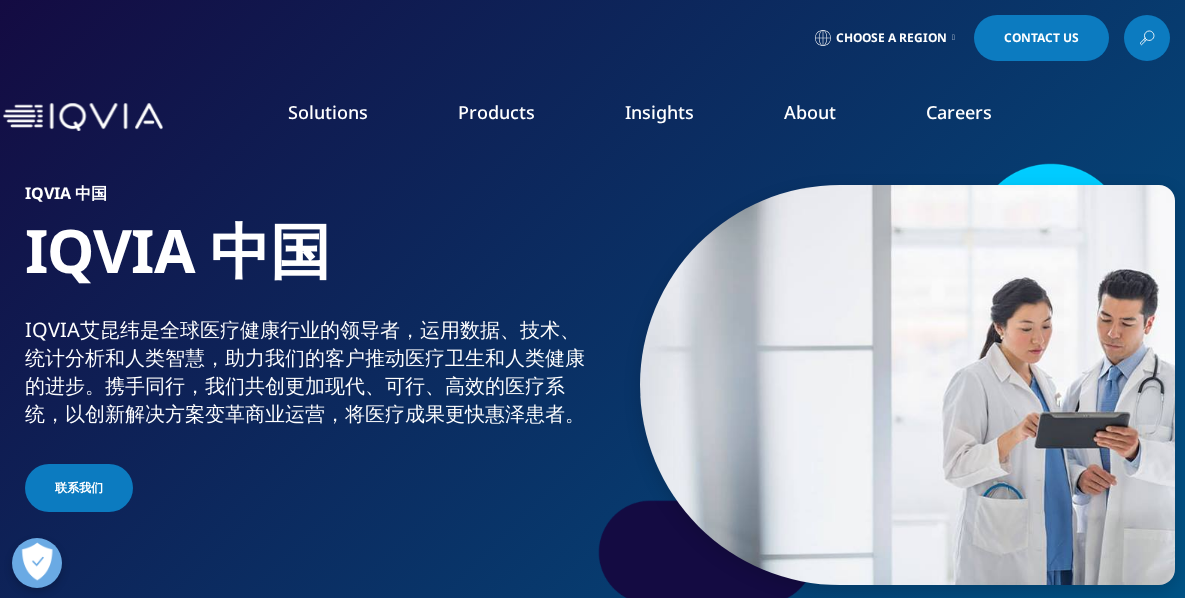 scroll, scrollTop: 0, scrollLeft: 0, axis: both 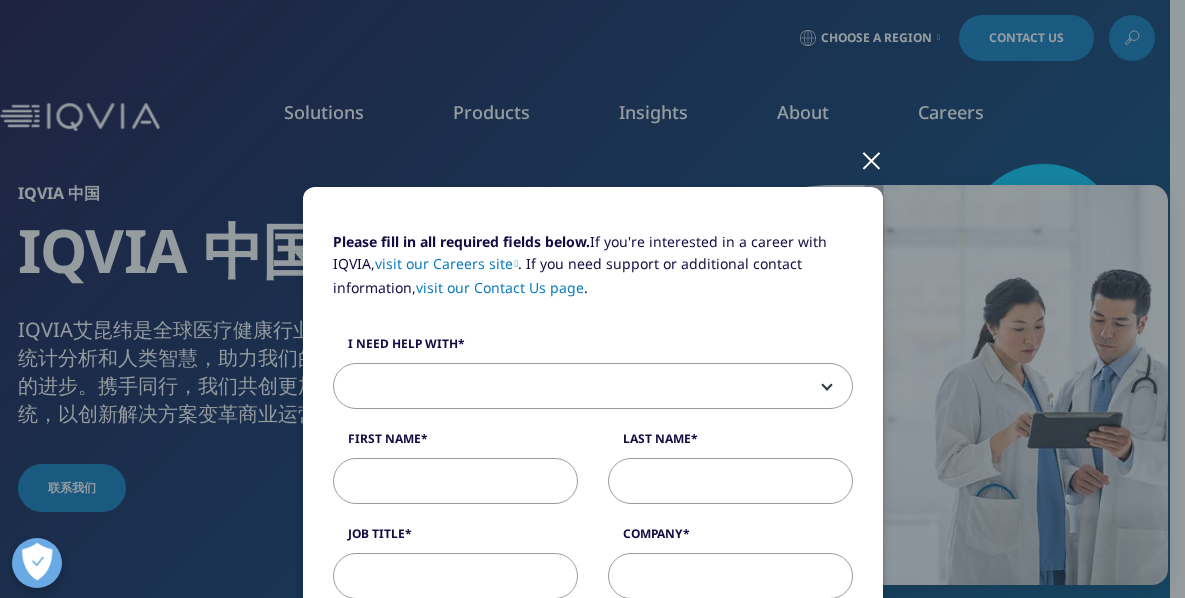 click at bounding box center [871, 159] 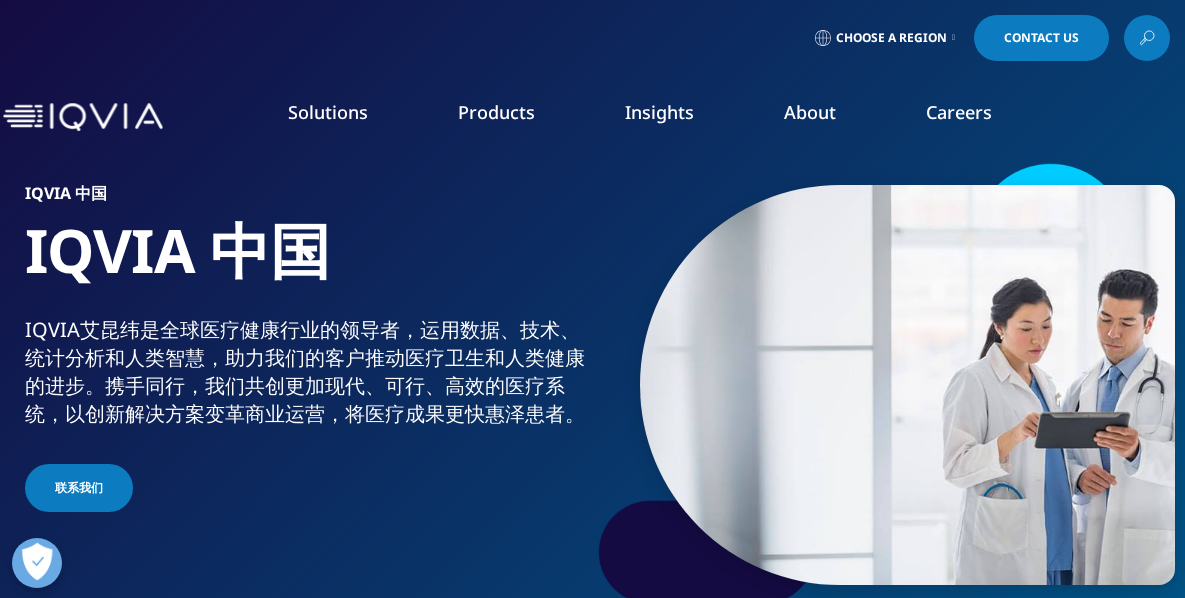 click on "Choose a Region" at bounding box center (891, 38) 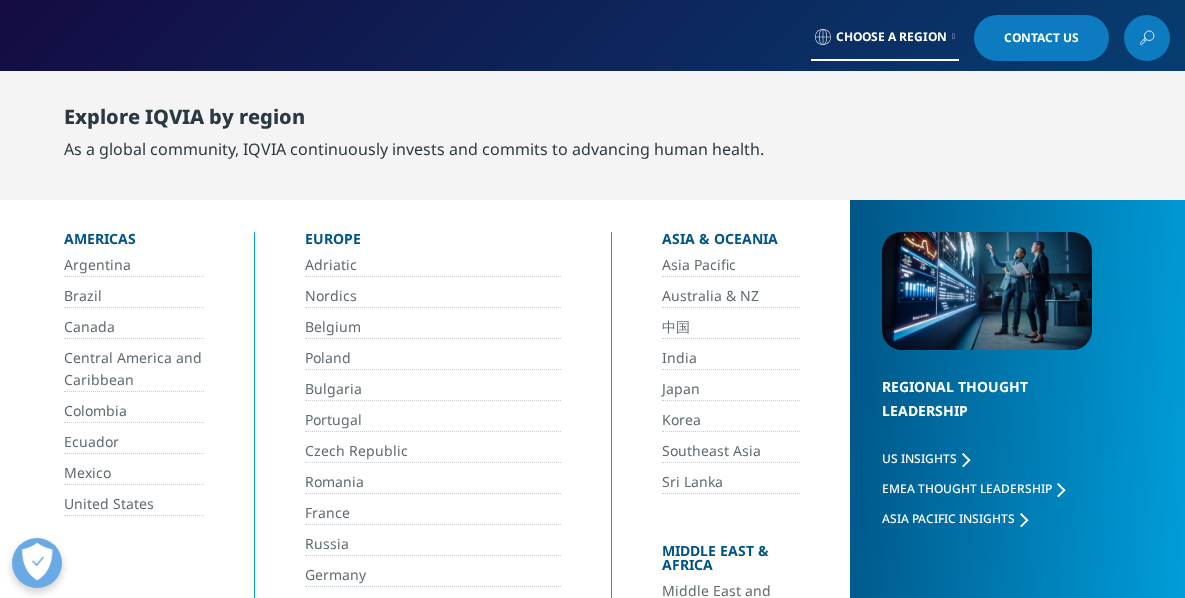 click on "中国" at bounding box center [731, 327] 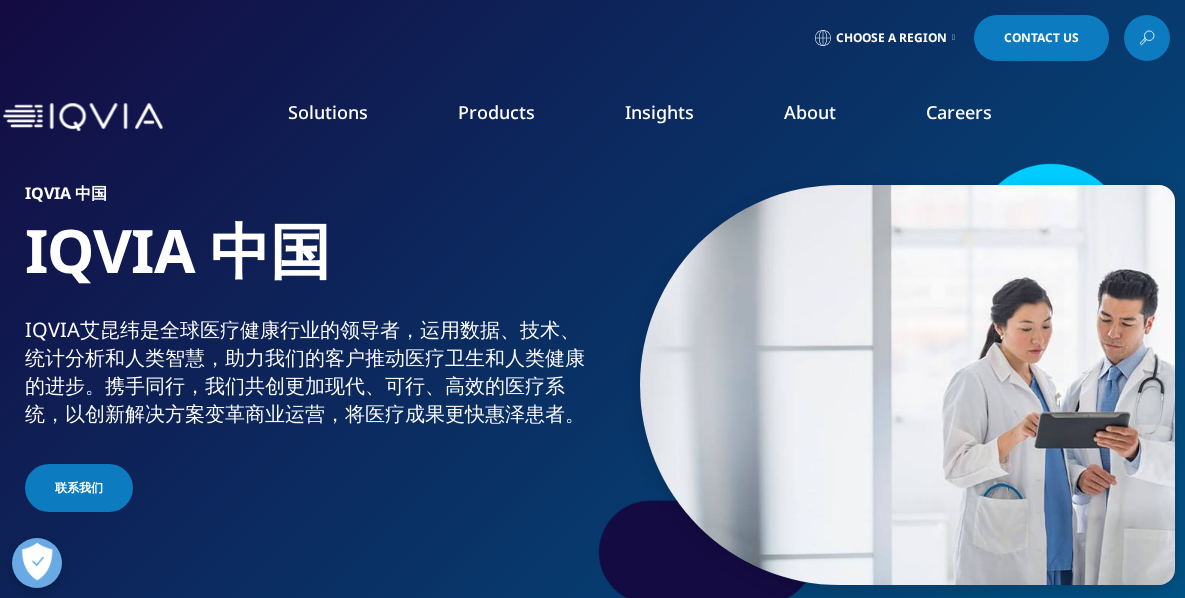 scroll, scrollTop: 0, scrollLeft: 0, axis: both 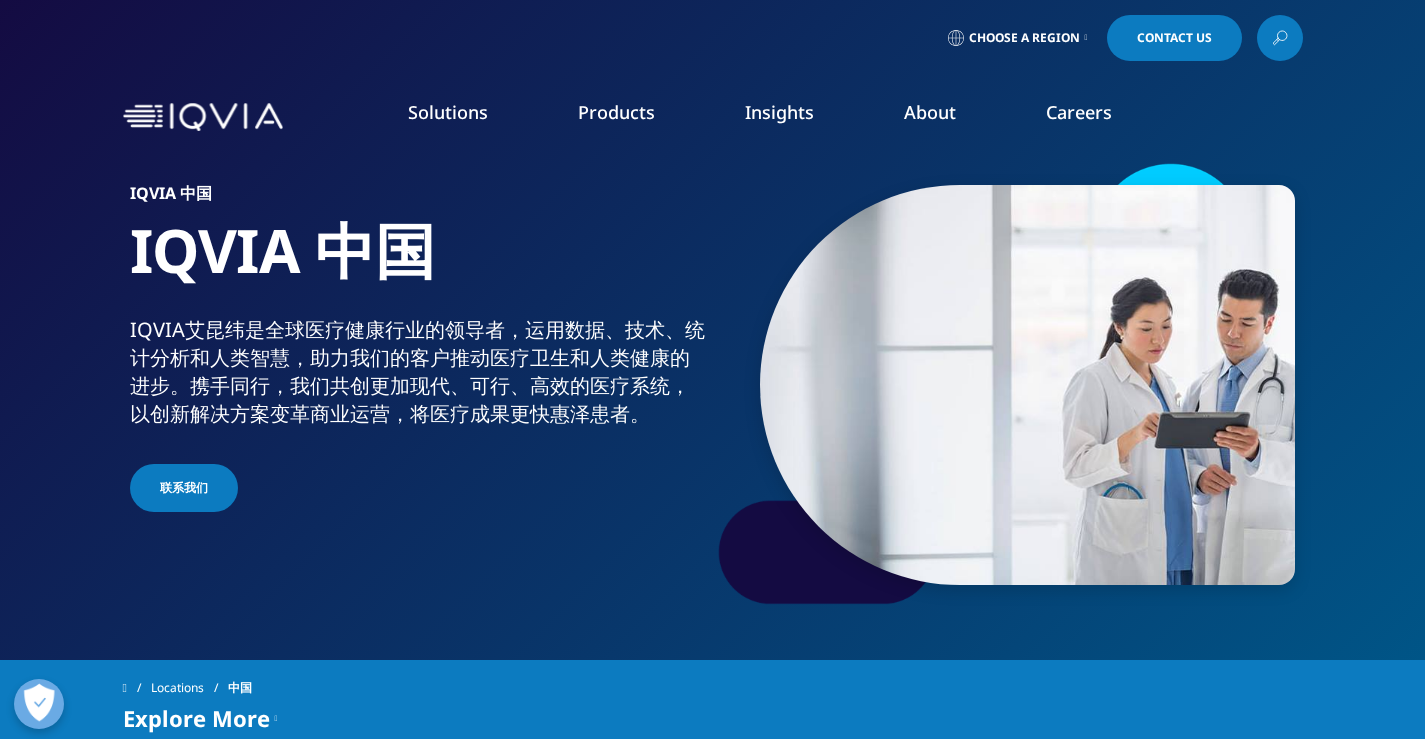 click on "联系我们" at bounding box center [184, 488] 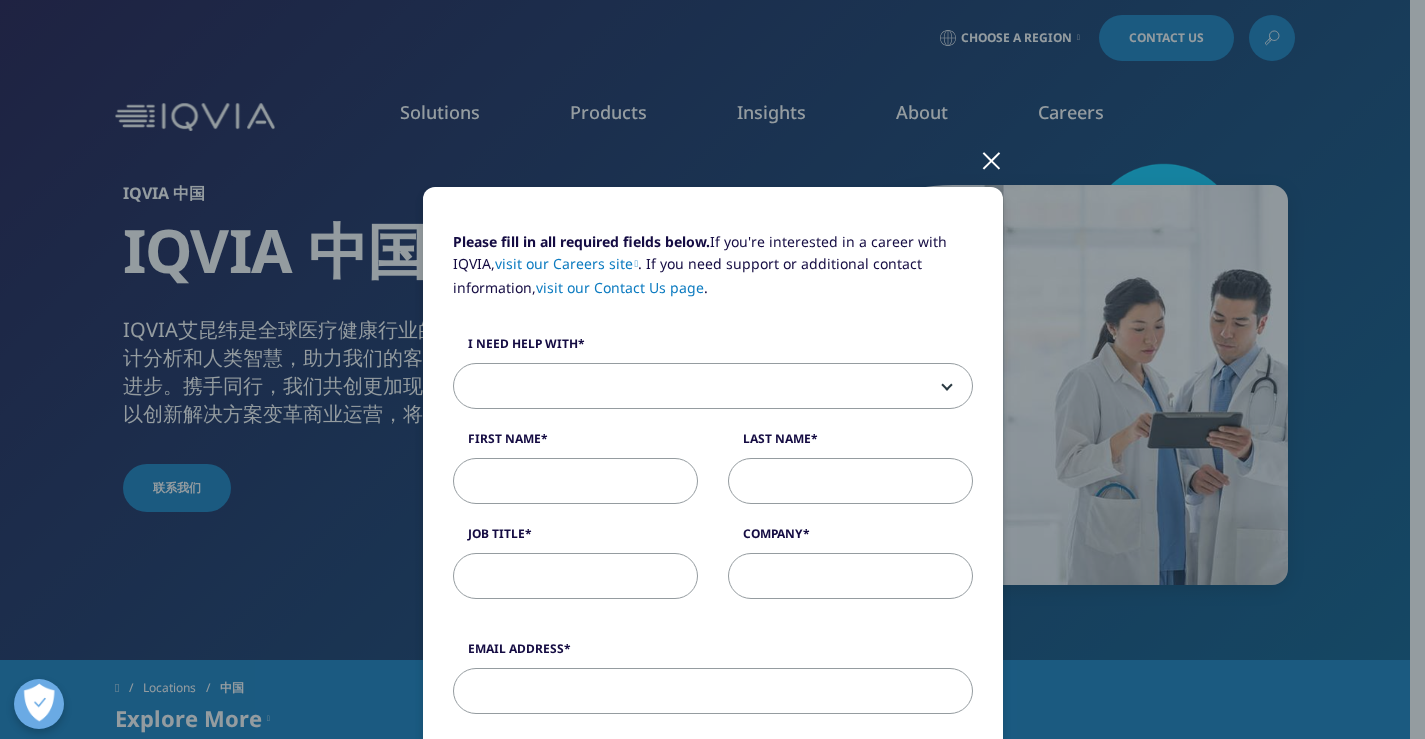 click on "visit our Contact Us page" at bounding box center [620, 287] 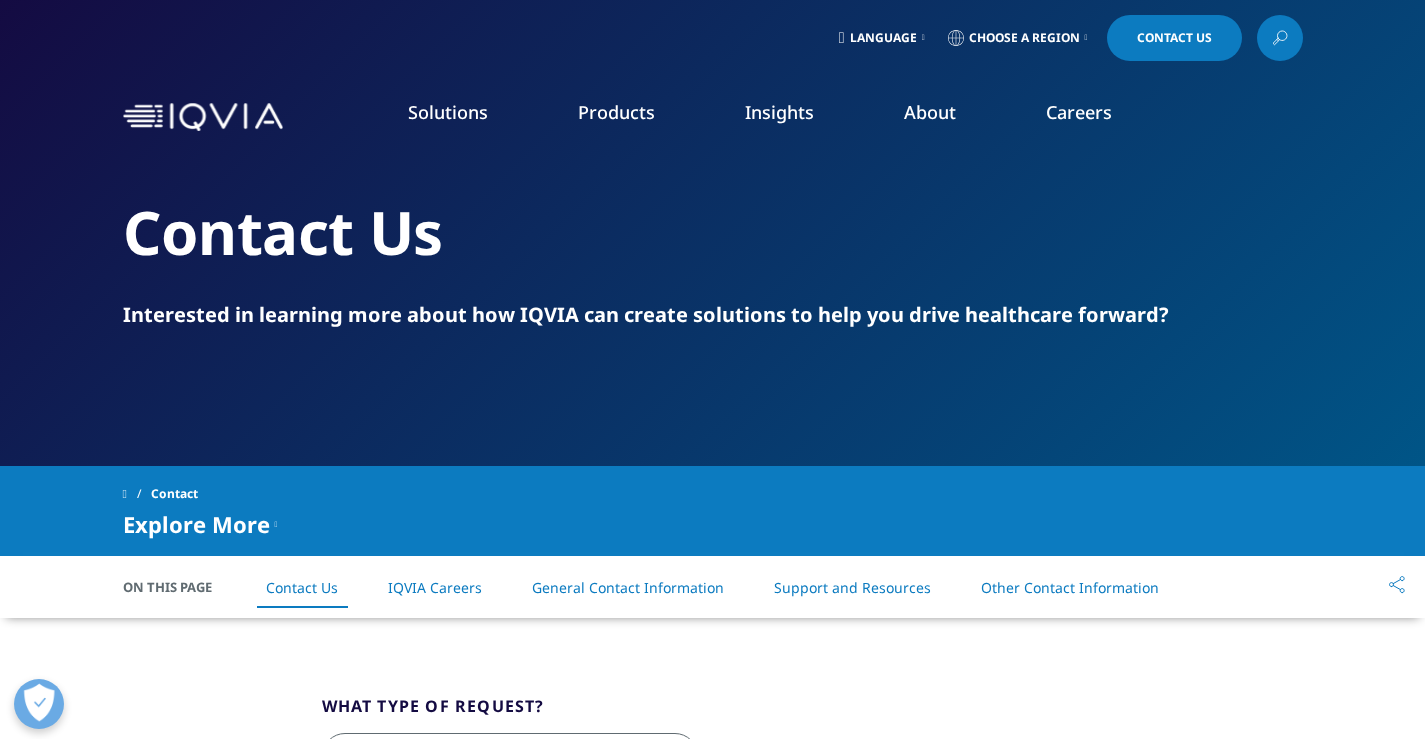 scroll, scrollTop: 0, scrollLeft: 0, axis: both 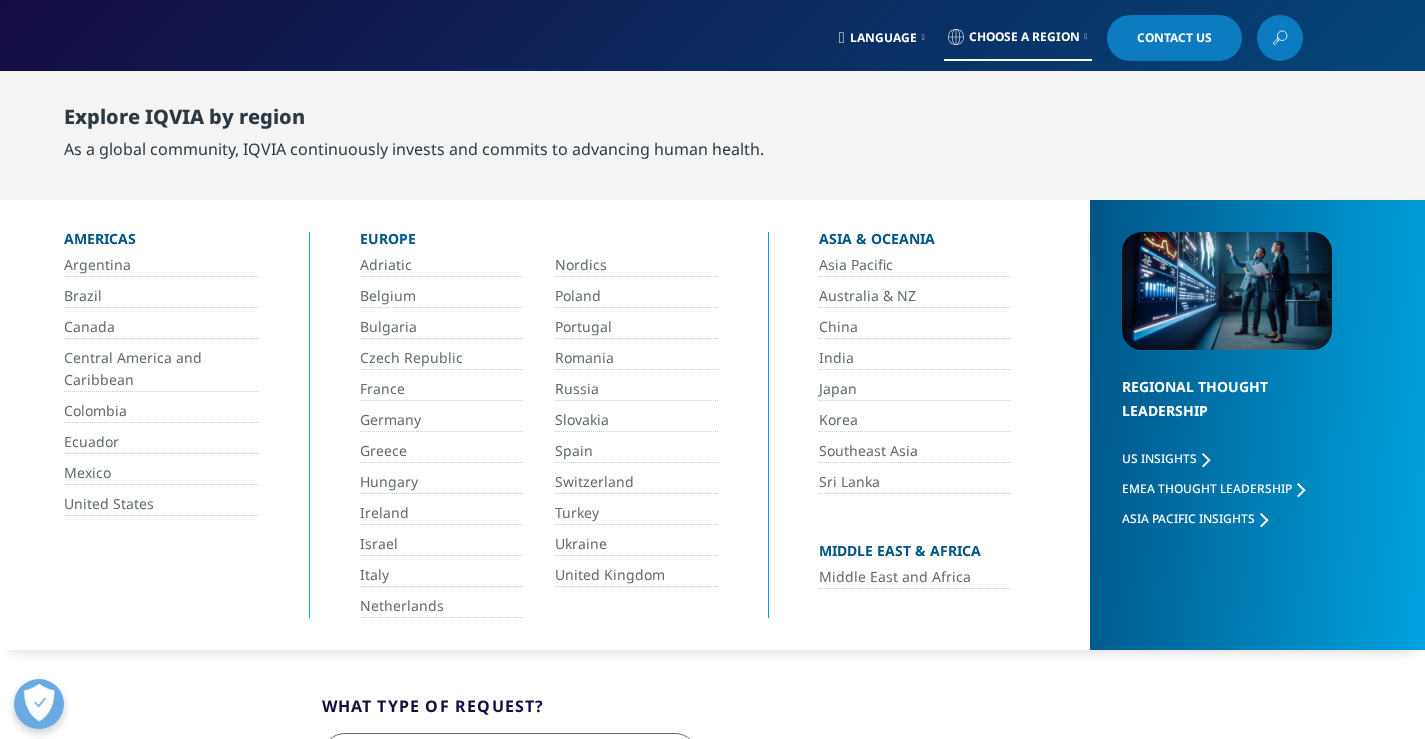 click on "Language" at bounding box center (883, 38) 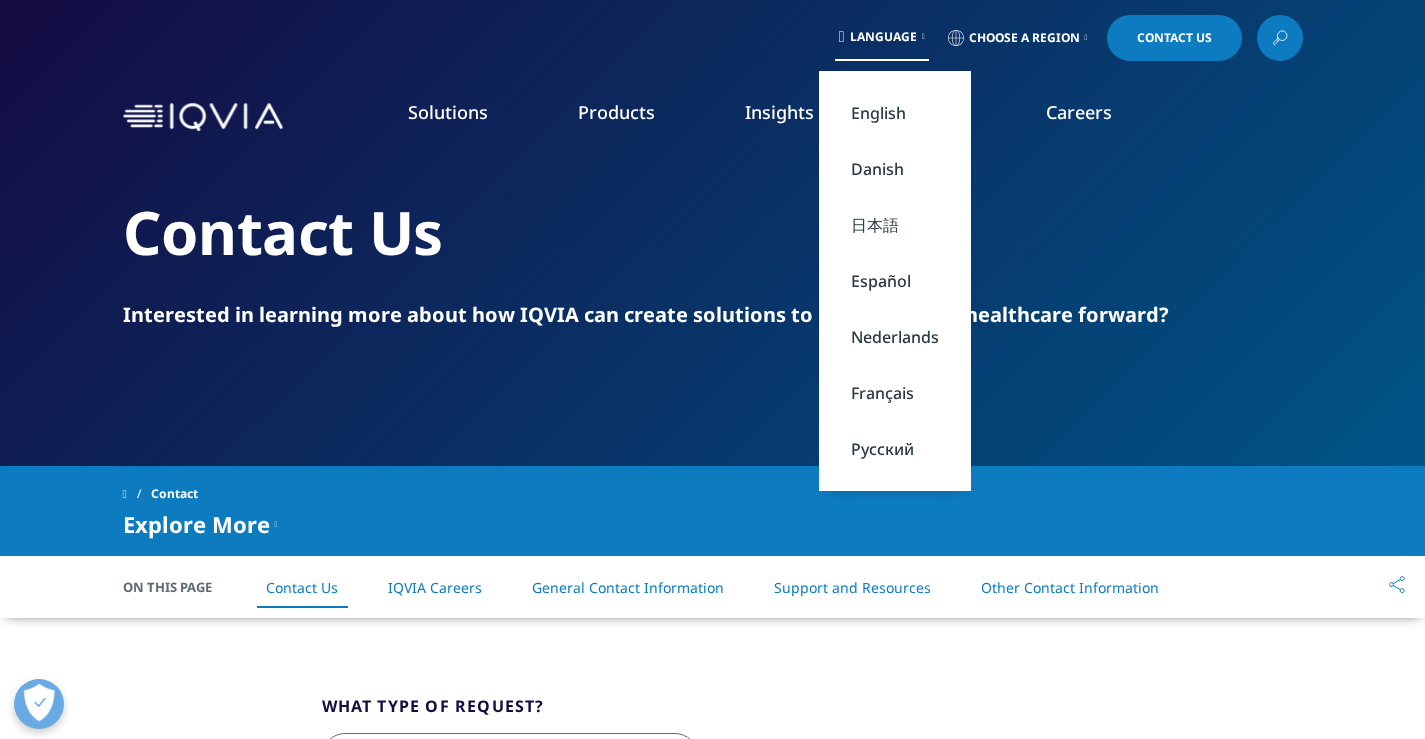 click on "Choose a Region" at bounding box center [1024, 38] 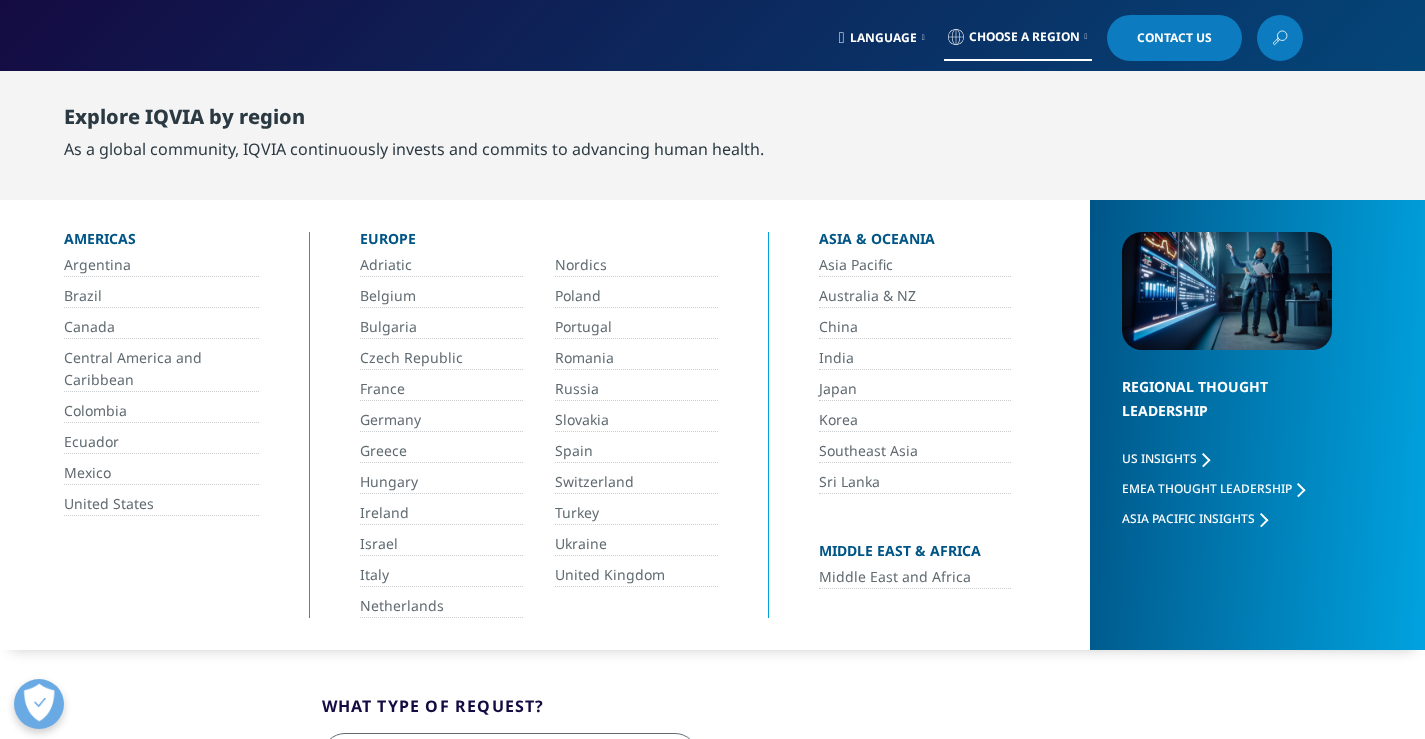 click on "Choose a Region" at bounding box center (1024, 37) 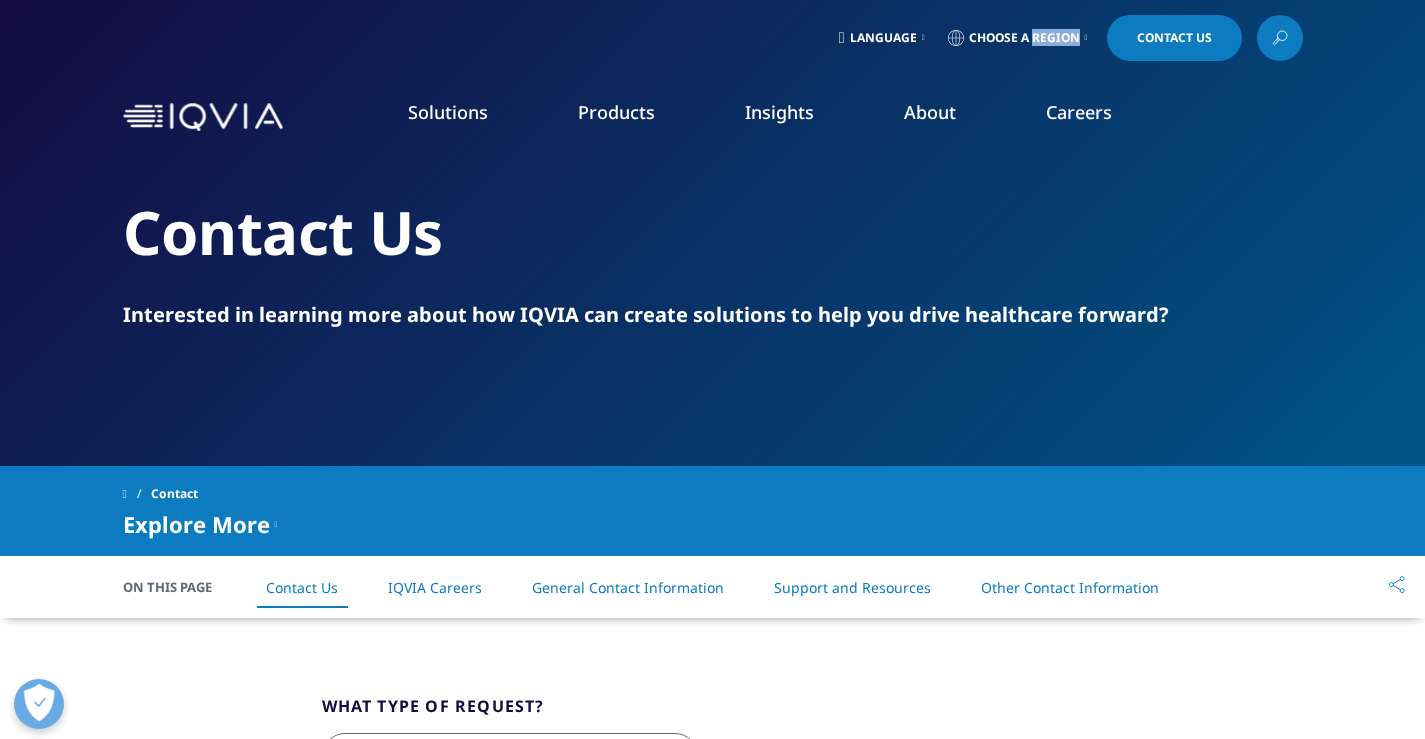 click on "Choose a Region" at bounding box center (1024, 38) 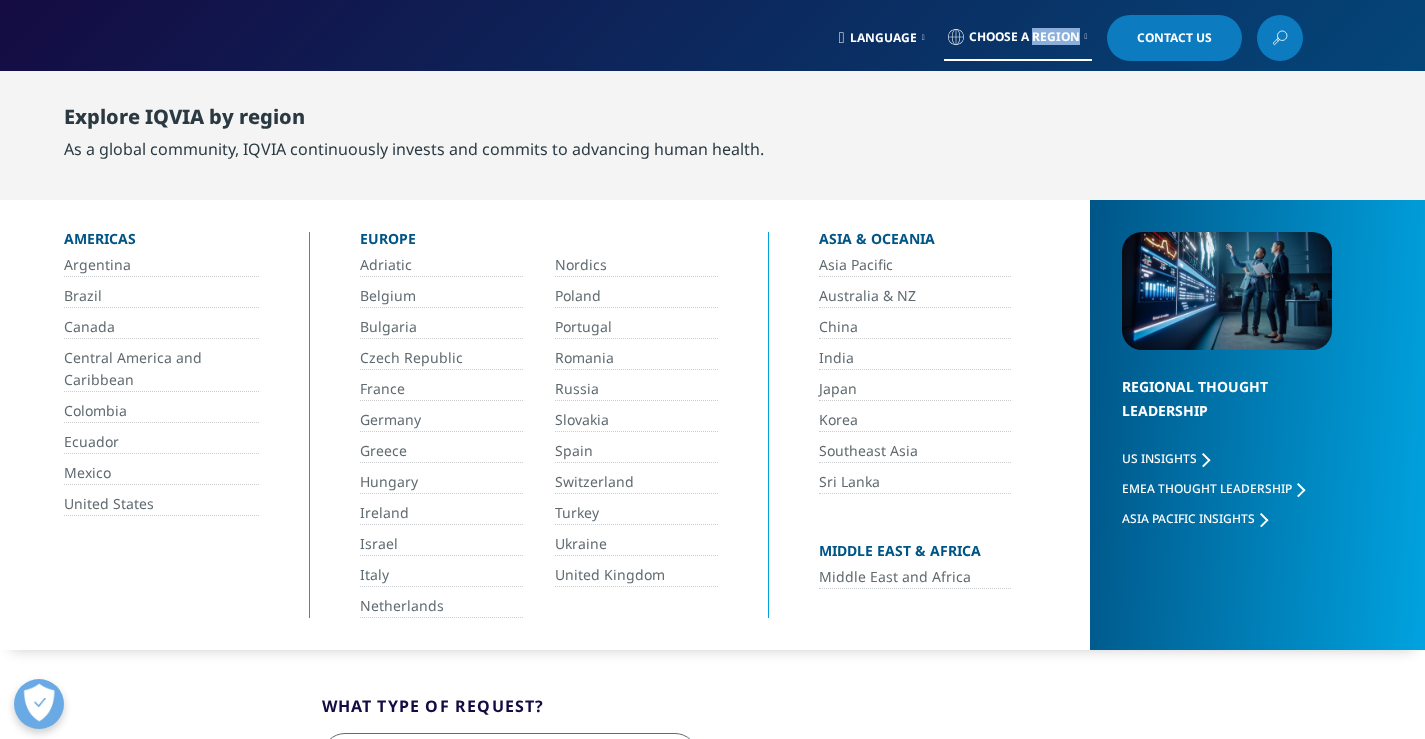 click on "China" at bounding box center (915, 327) 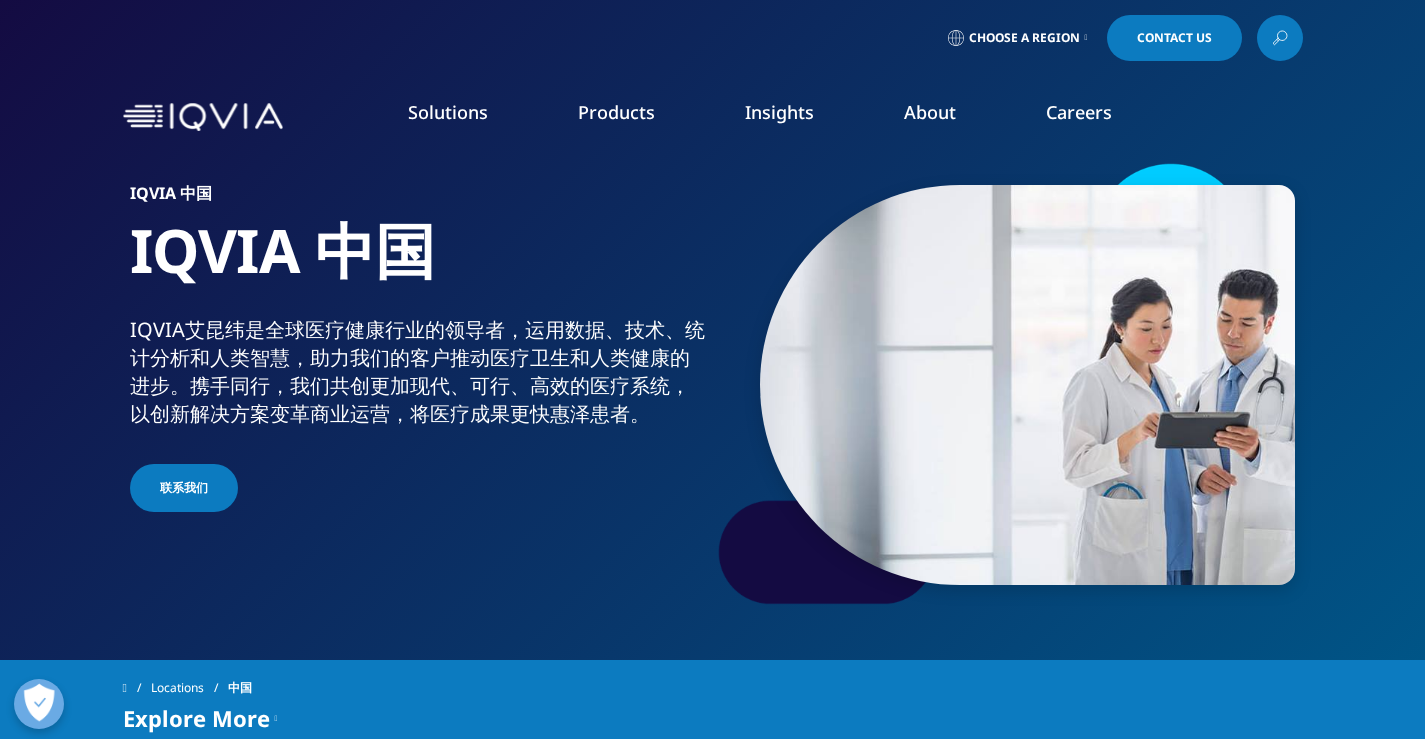 scroll, scrollTop: 0, scrollLeft: 0, axis: both 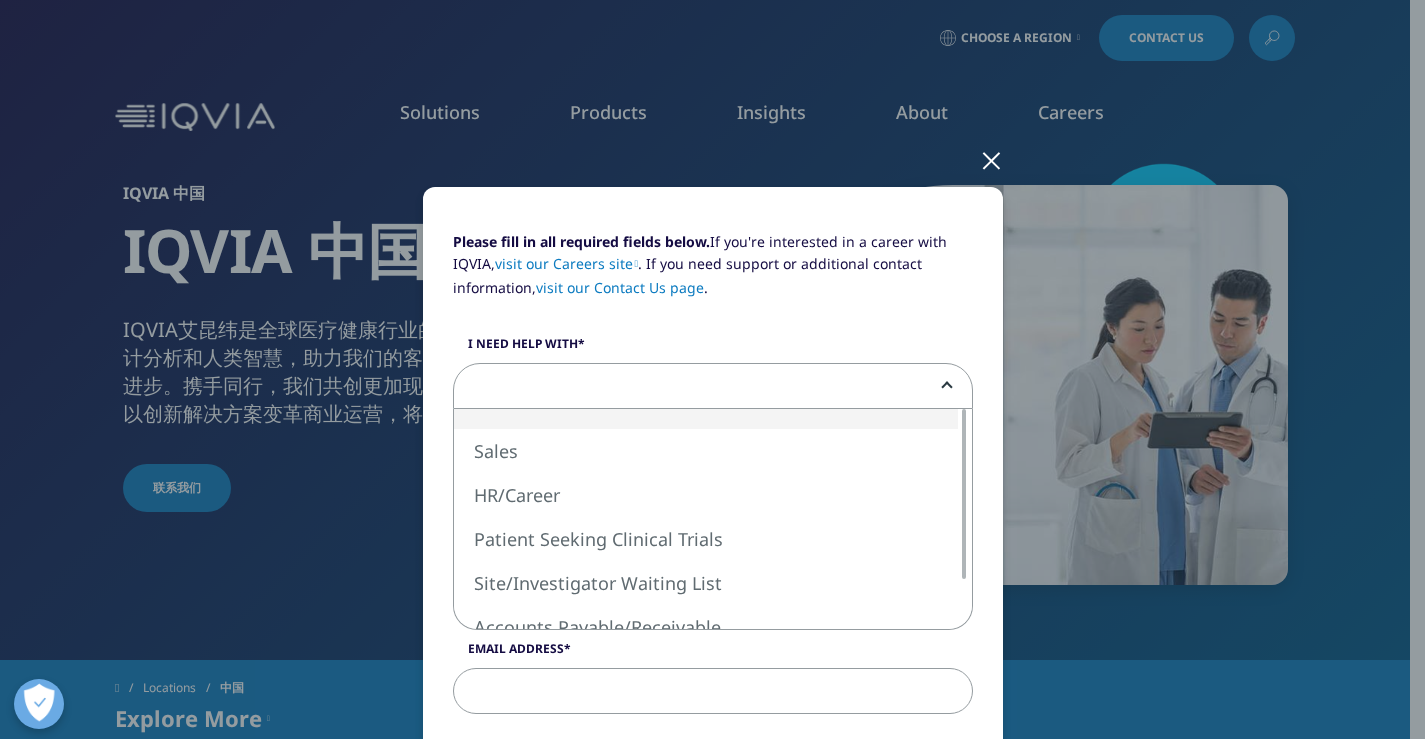 click at bounding box center [713, 387] 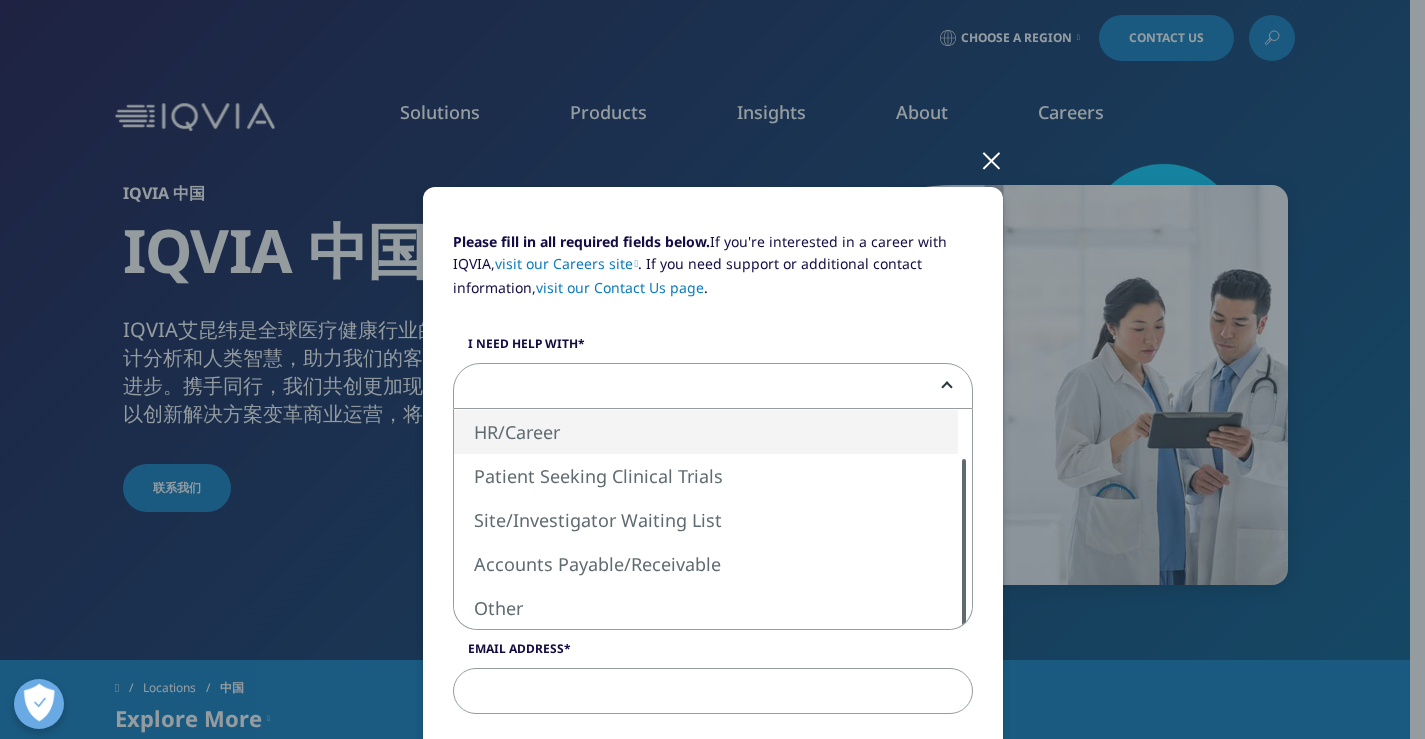 click on "Please fill in all required fields below.  If you're interested in a career with IQVIA,  visit our Careers site . If you need support or additional contact information,  visit our Contact Us page .
I need help with
Sales
HR/Career
Patient Seeking Clinical Trials
Site/Investigator Waiting List
Accounts Payable/Receivable
Other
First Name
Last Name
Job Title
Company
Interest
Analytics Solutions
Global Services (consulting/outsourcing)
Contract Sales and Medical Solutions
Data and Insights
Real World Solutions
Research and Development Solutions
Technology Solutions
Commercialization
Safety, Regulatory, Quality, Commercial Compliance and Med Info
Email Address
Phone - Optional
Country/Region" at bounding box center [713, 822] 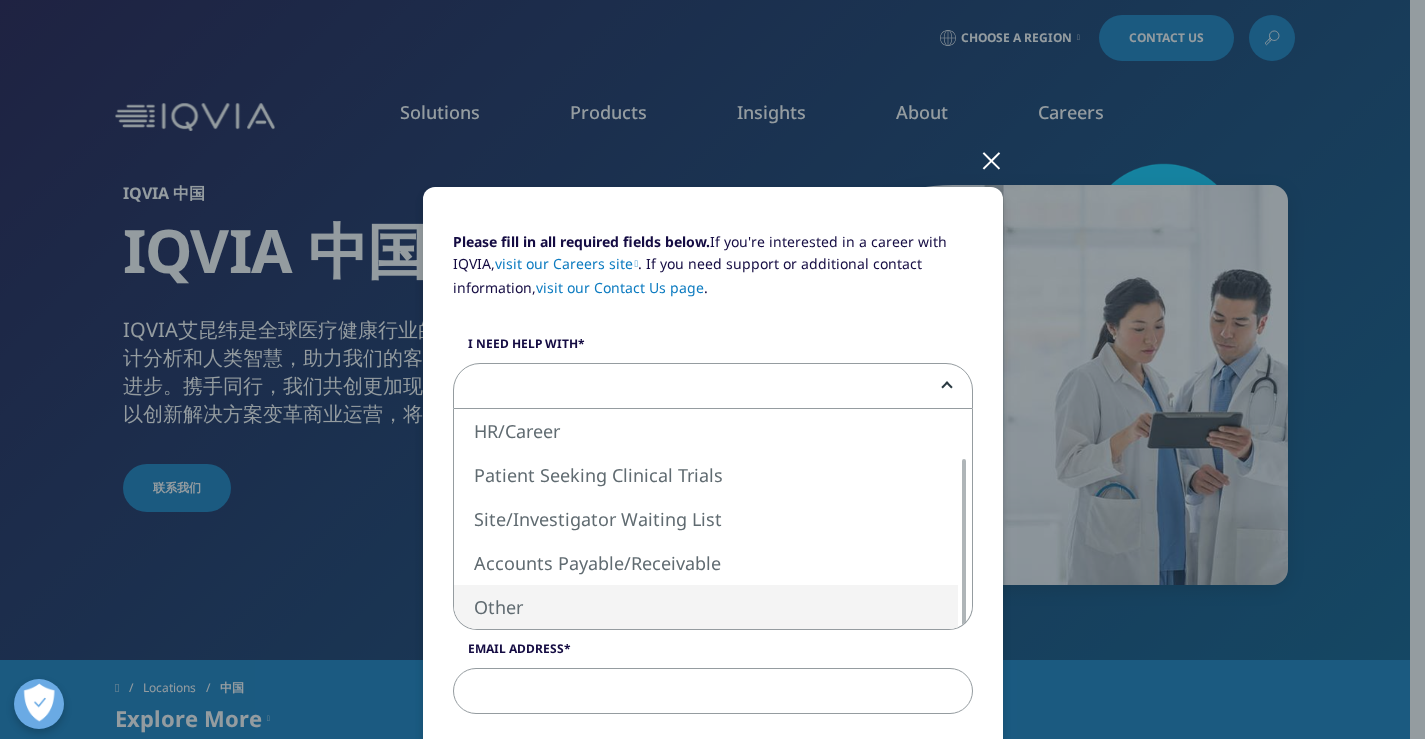 select on "Other" 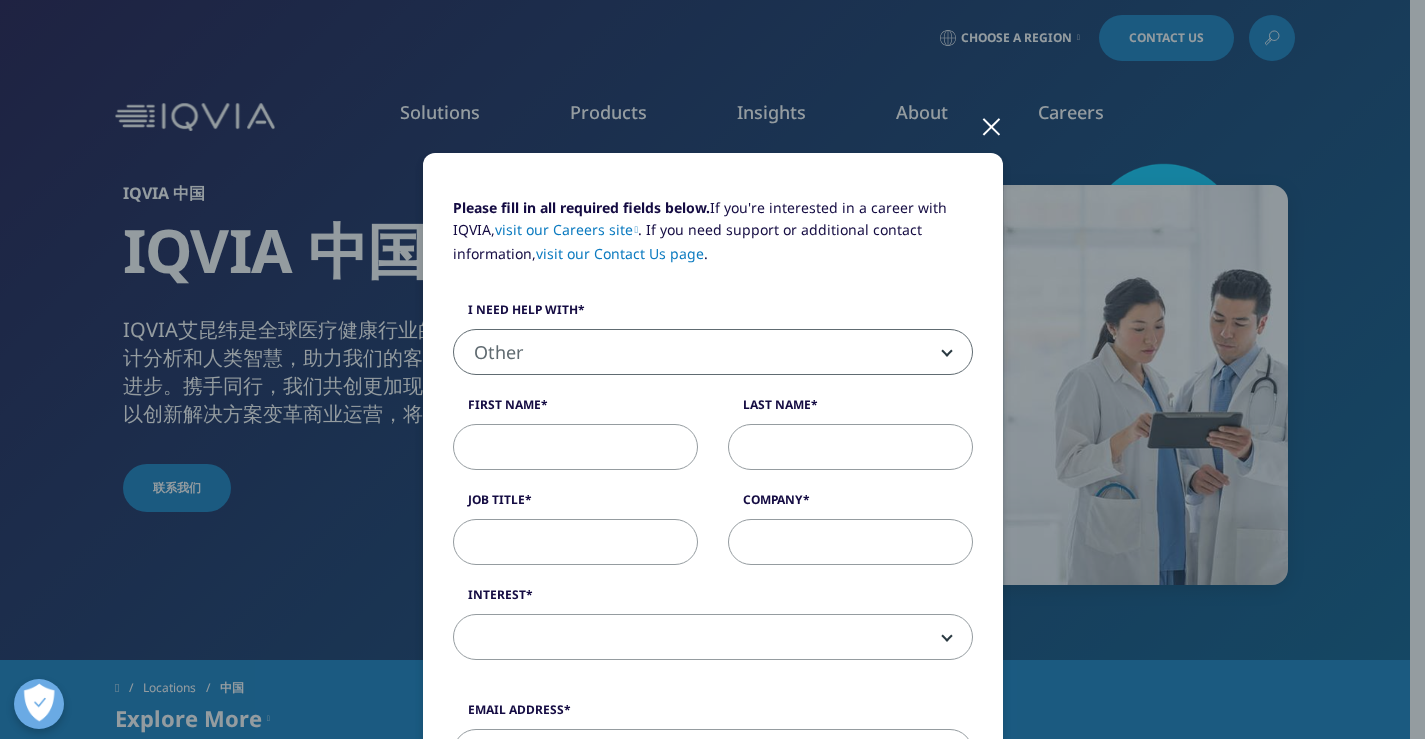 scroll, scrollTop: 0, scrollLeft: 0, axis: both 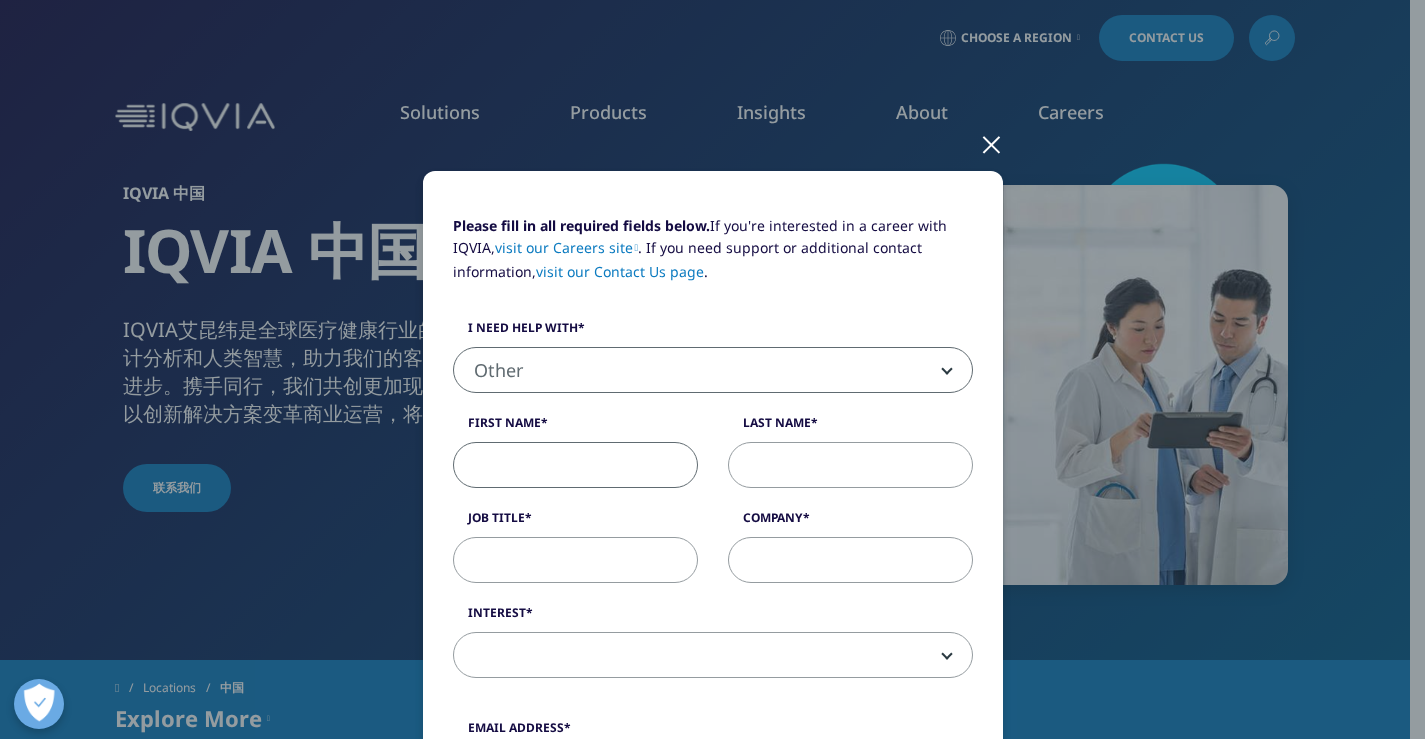 click on "First Name" at bounding box center [575, 465] 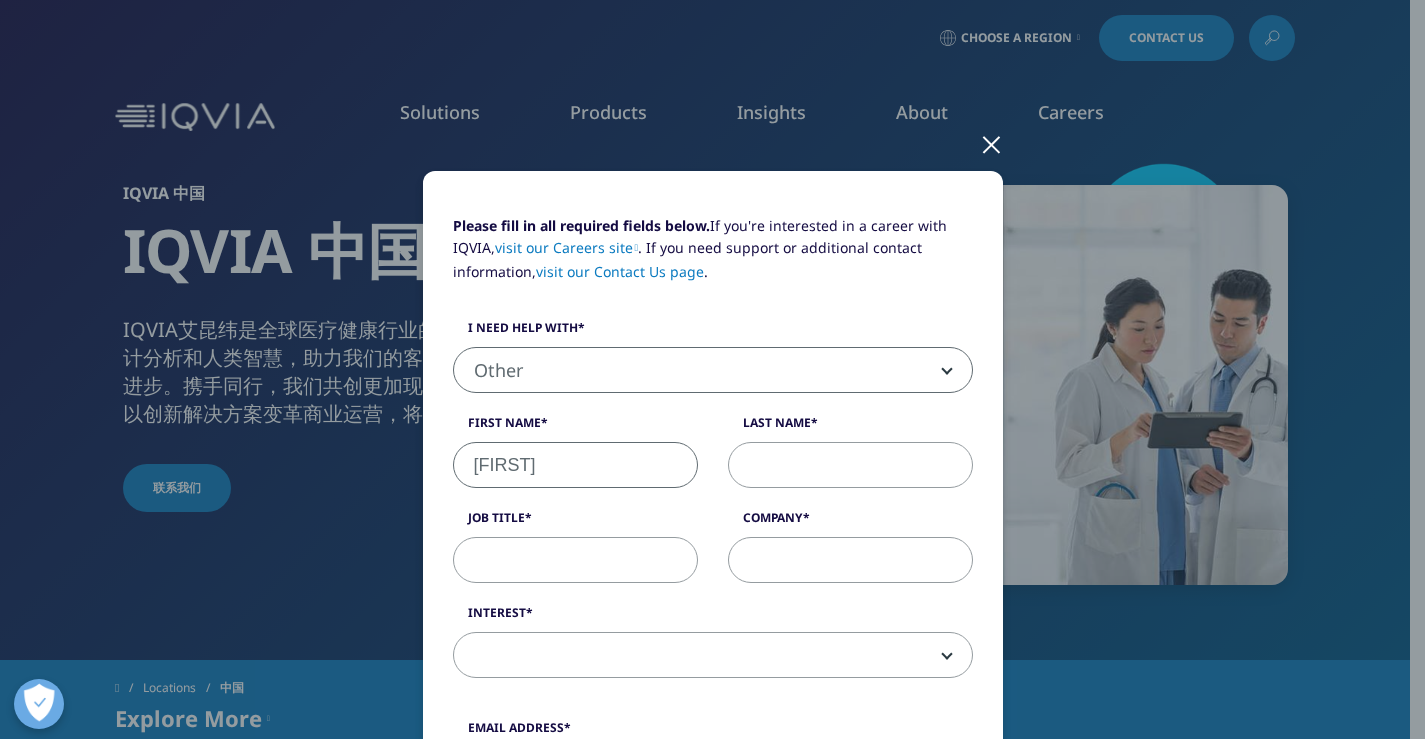 type on "Xuan" 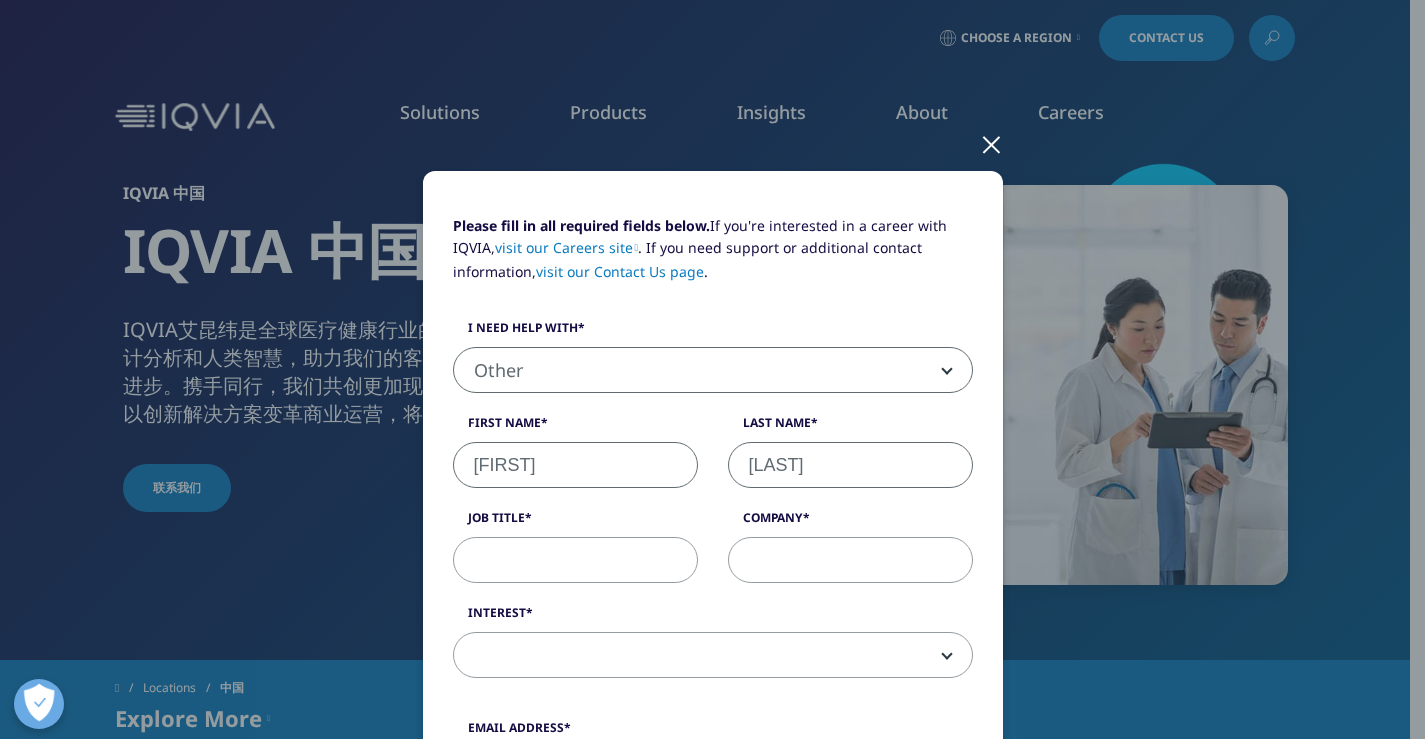 type on "ZHANG" 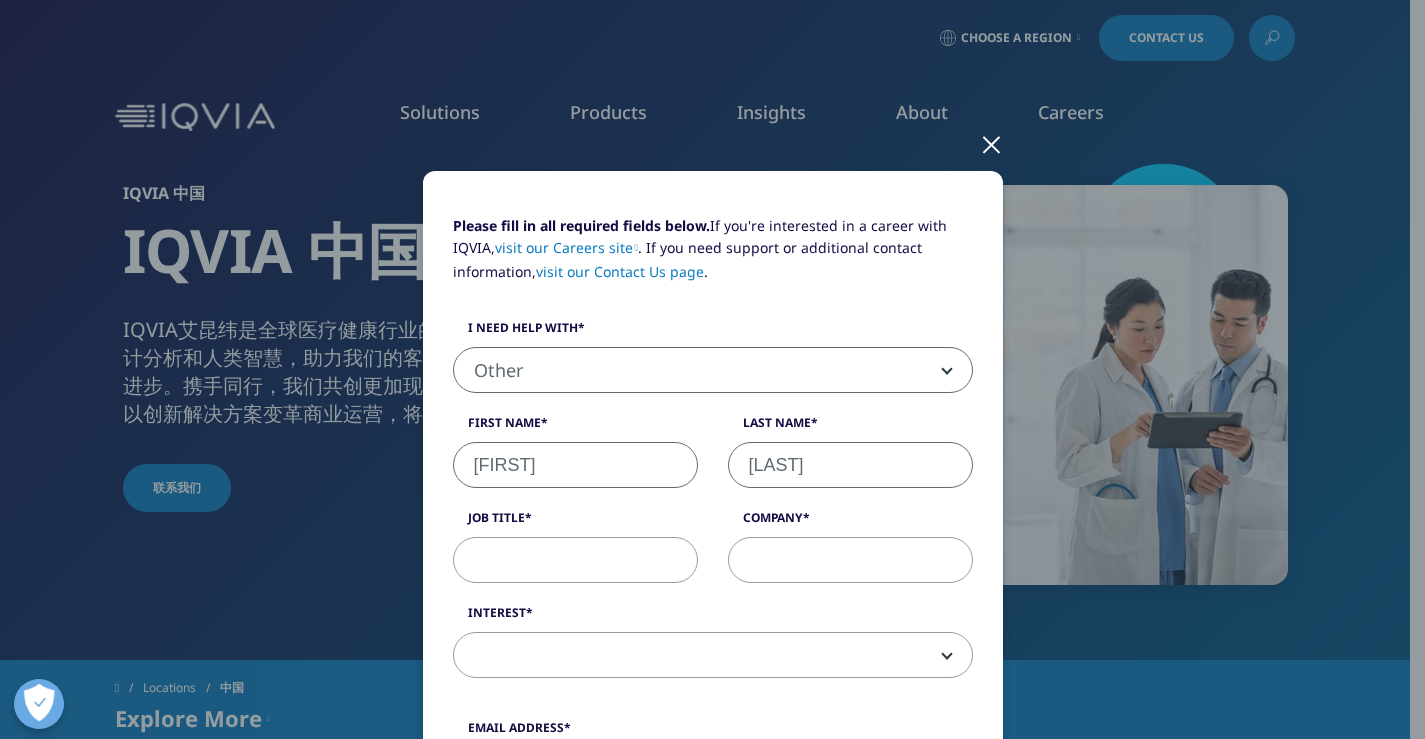 click on "Job Title" at bounding box center [575, 560] 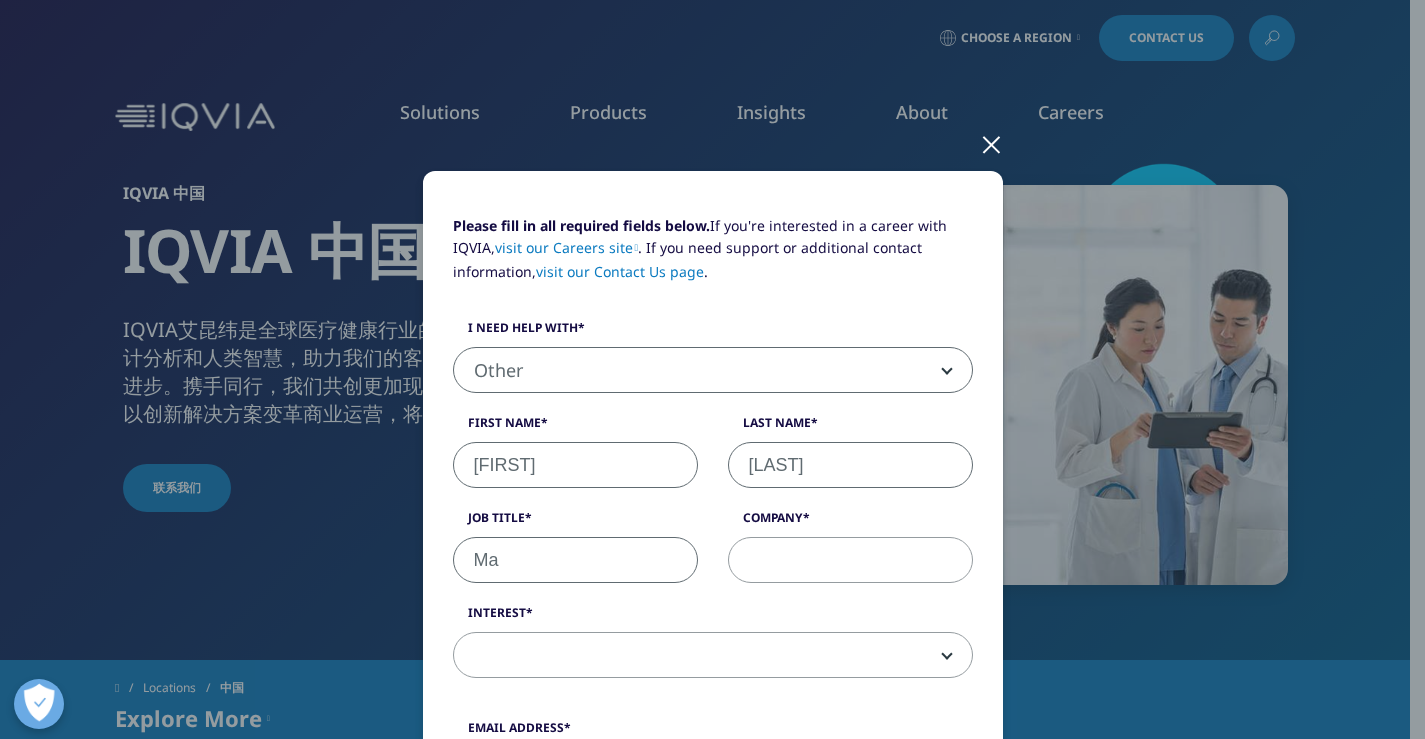 type on "M" 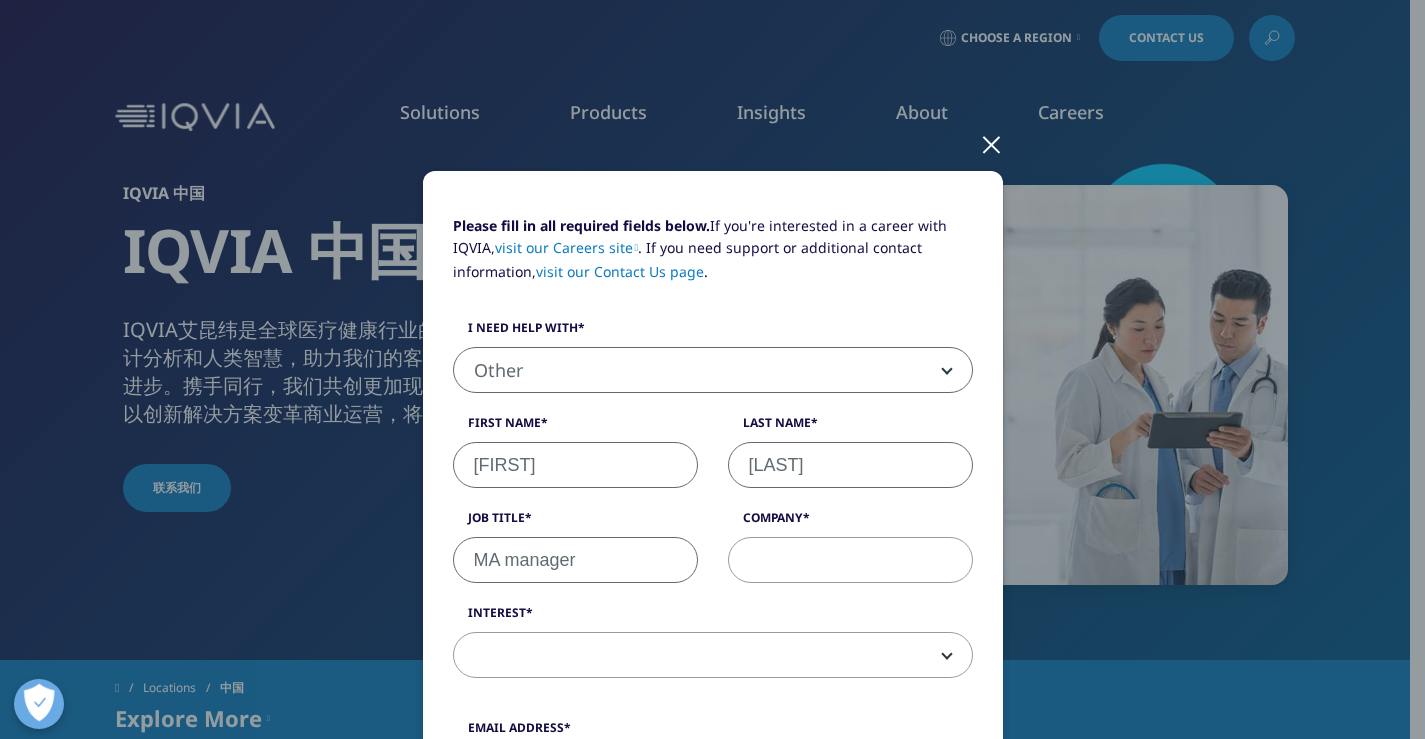 type on "MA manager" 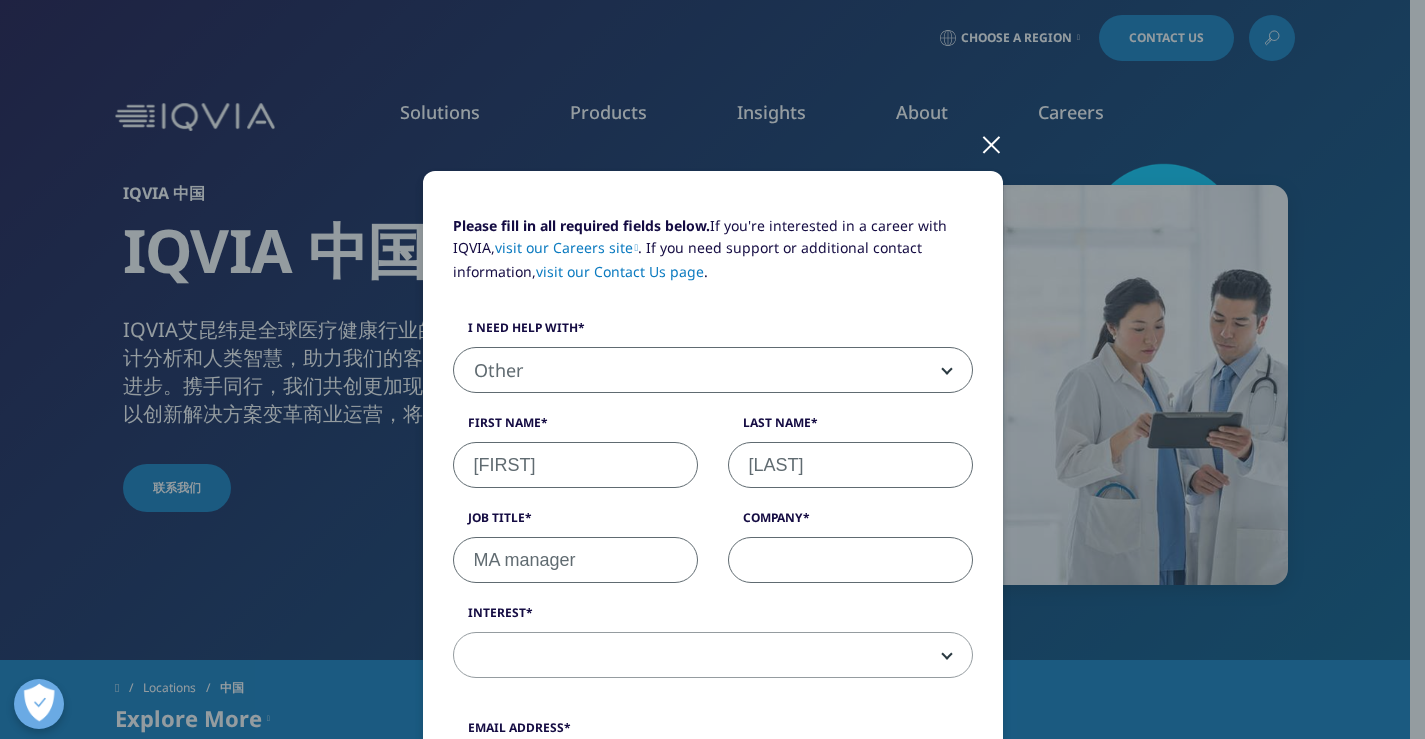 click on "Company" at bounding box center [850, 560] 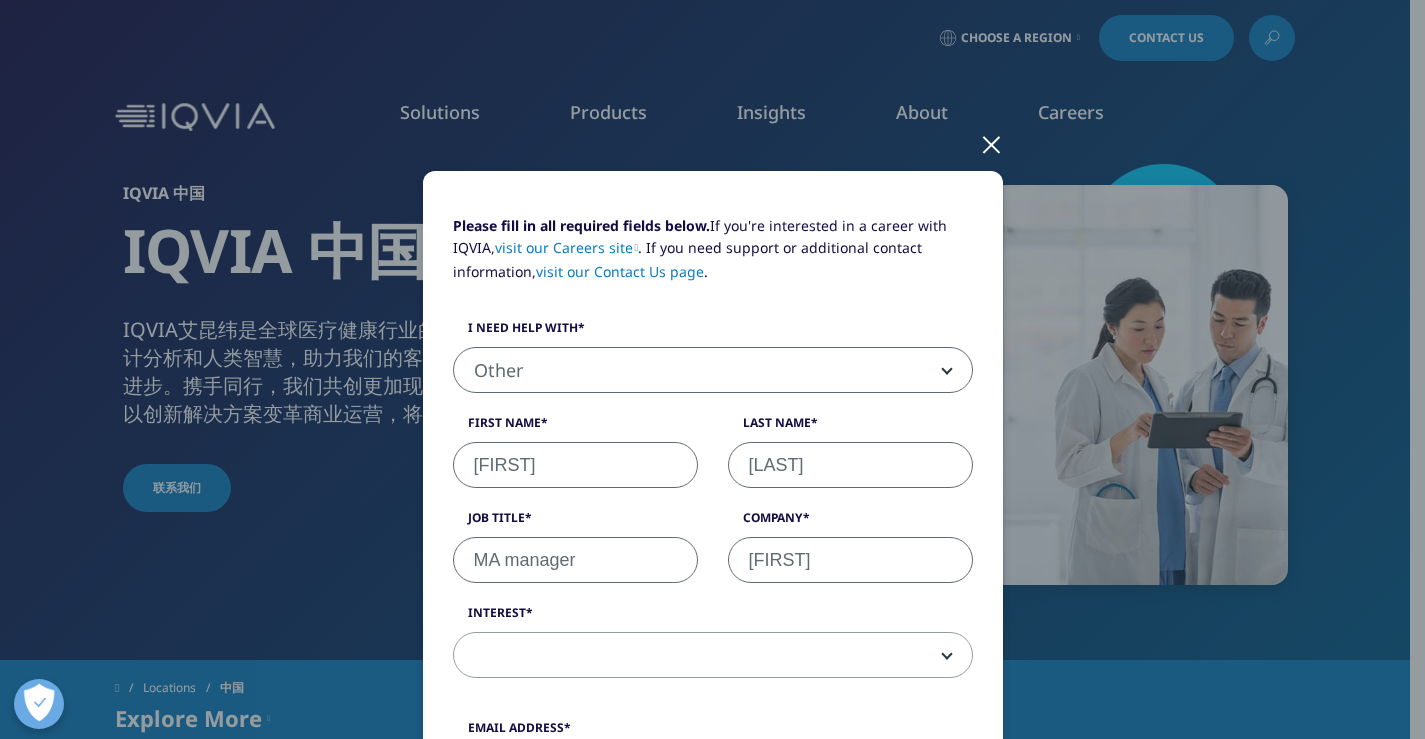type on "Dongbao" 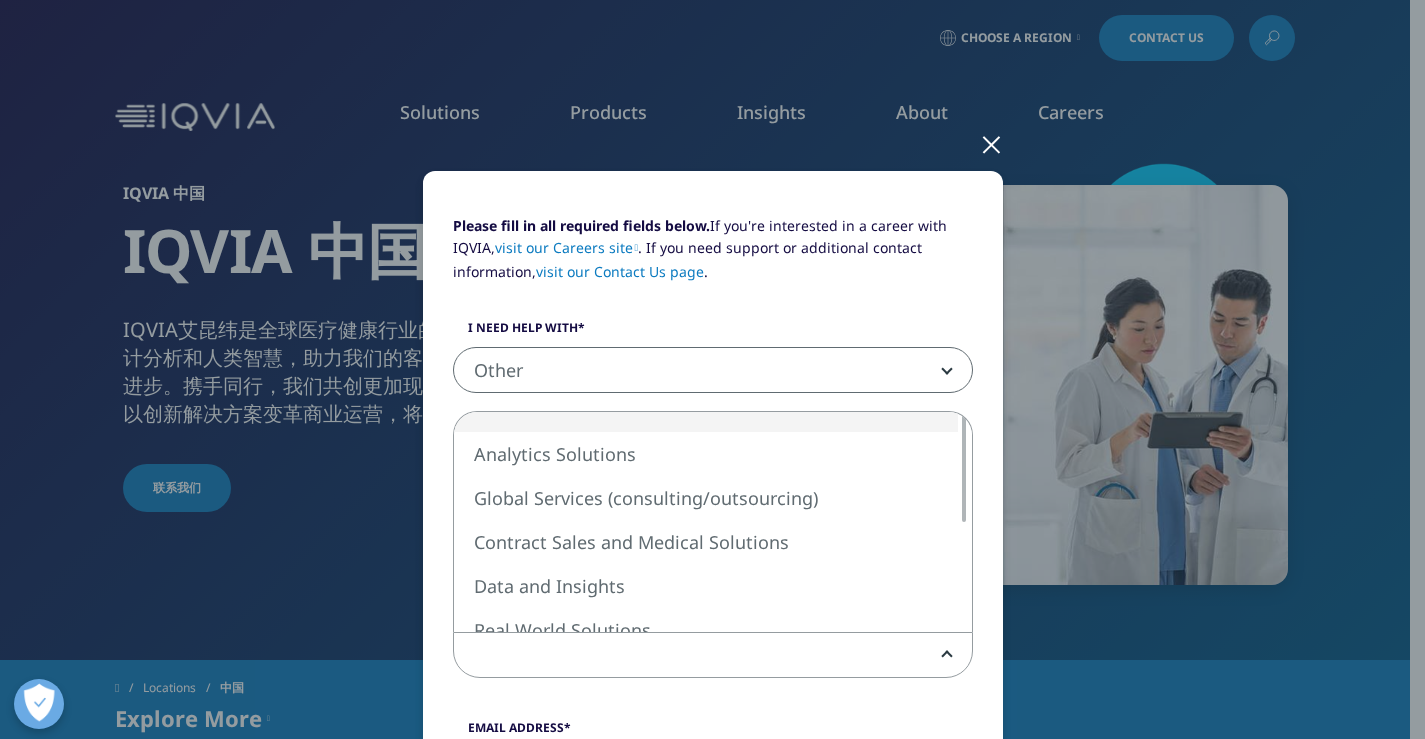 click at bounding box center (713, 656) 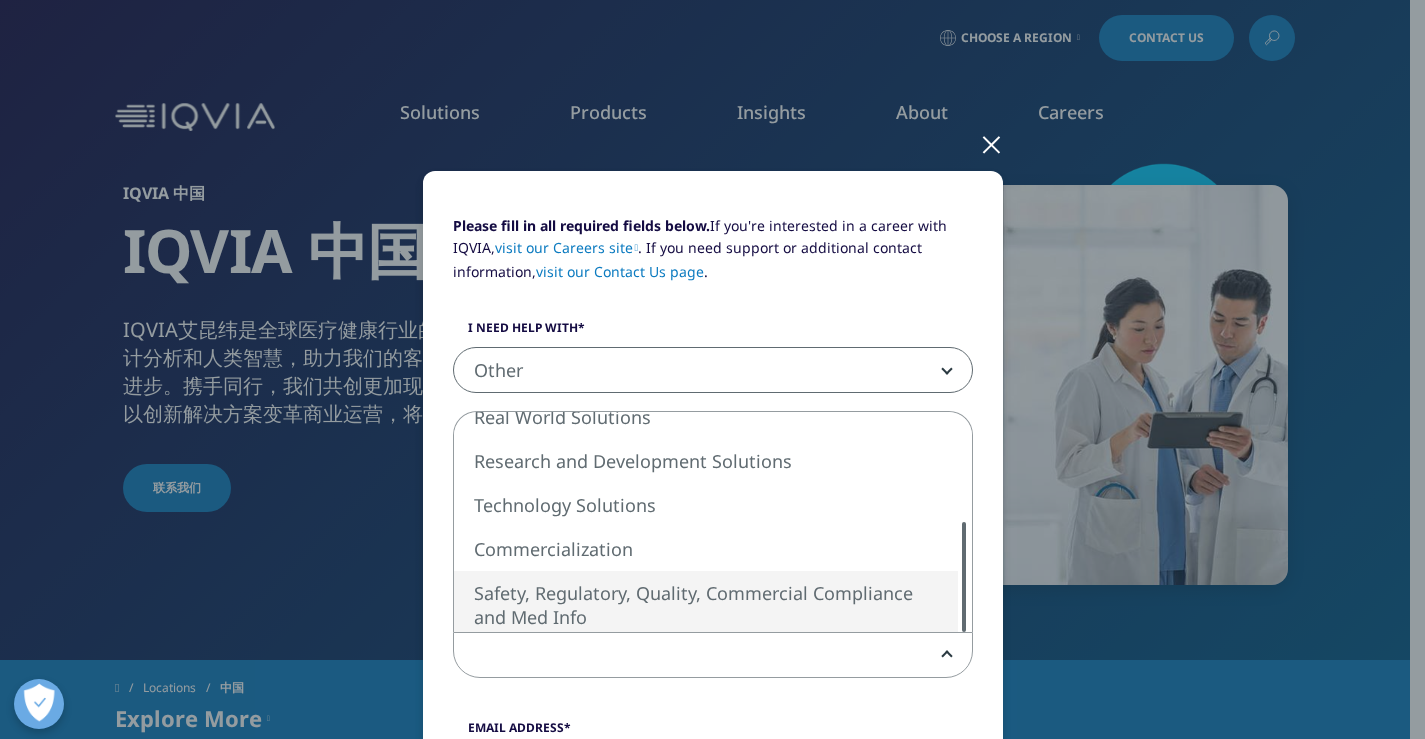 click on "Please fill in all required fields below.  If you're interested in a career with IQVIA,  visit our Careers site . If you need support or additional contact information,  visit our Contact Us page .
I need help with
Sales
HR/Career
Patient Seeking Clinical Trials
Site/Investigator Waiting List
Accounts Payable/Receivable
Other
Other
First Name
Xuan
Last Name
ZHANG
Job Title
MA manager
Company
Dongbao
Interest
Analytics Solutions
Global Services (consulting/outsourcing)
Contract Sales and Medical Solutions
Data and Insights
Real World Solutions
Research and Development Solutions
Technology Solutions
Commercialization
Safety, Regulatory, Quality, Commercial Compliance and Med Info
Email Address" at bounding box center (713, 853) 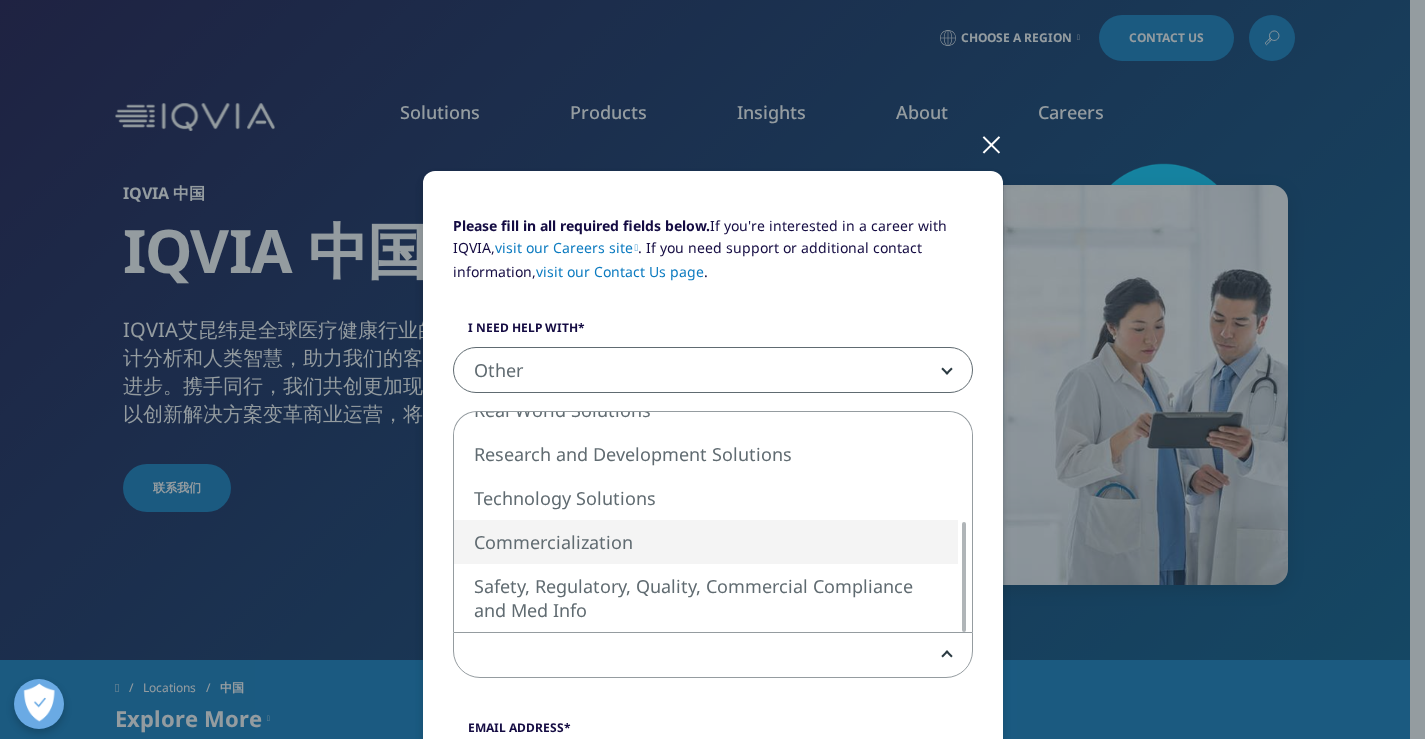 select on "Commercialization" 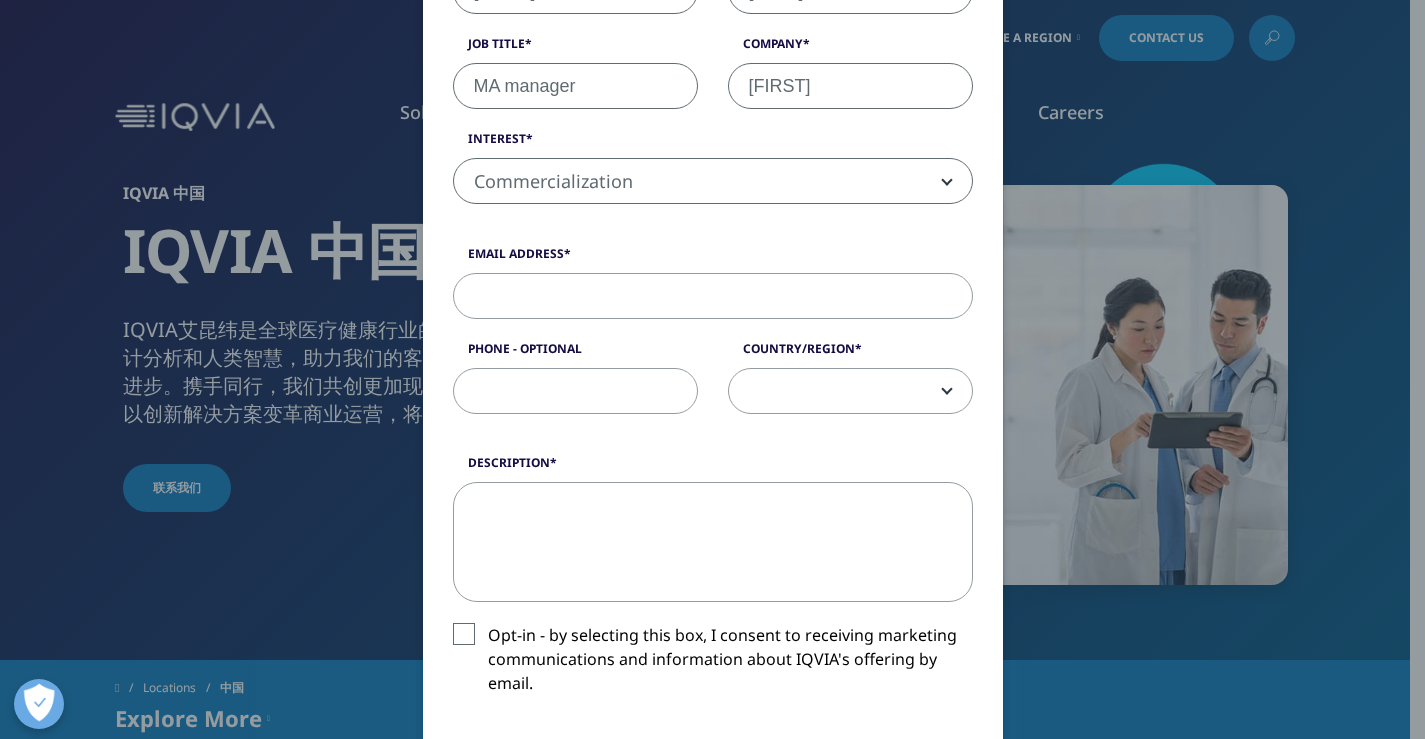 scroll, scrollTop: 491, scrollLeft: 0, axis: vertical 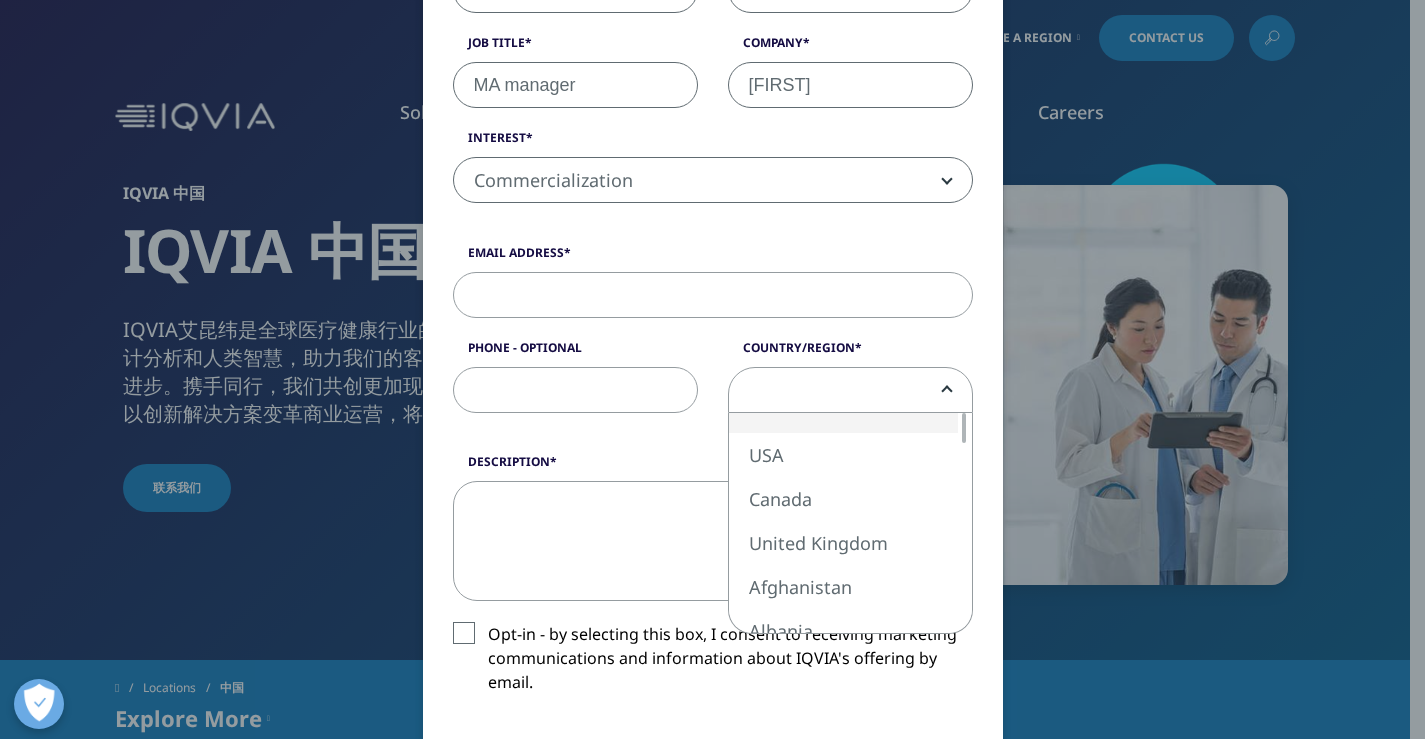 click at bounding box center (850, 391) 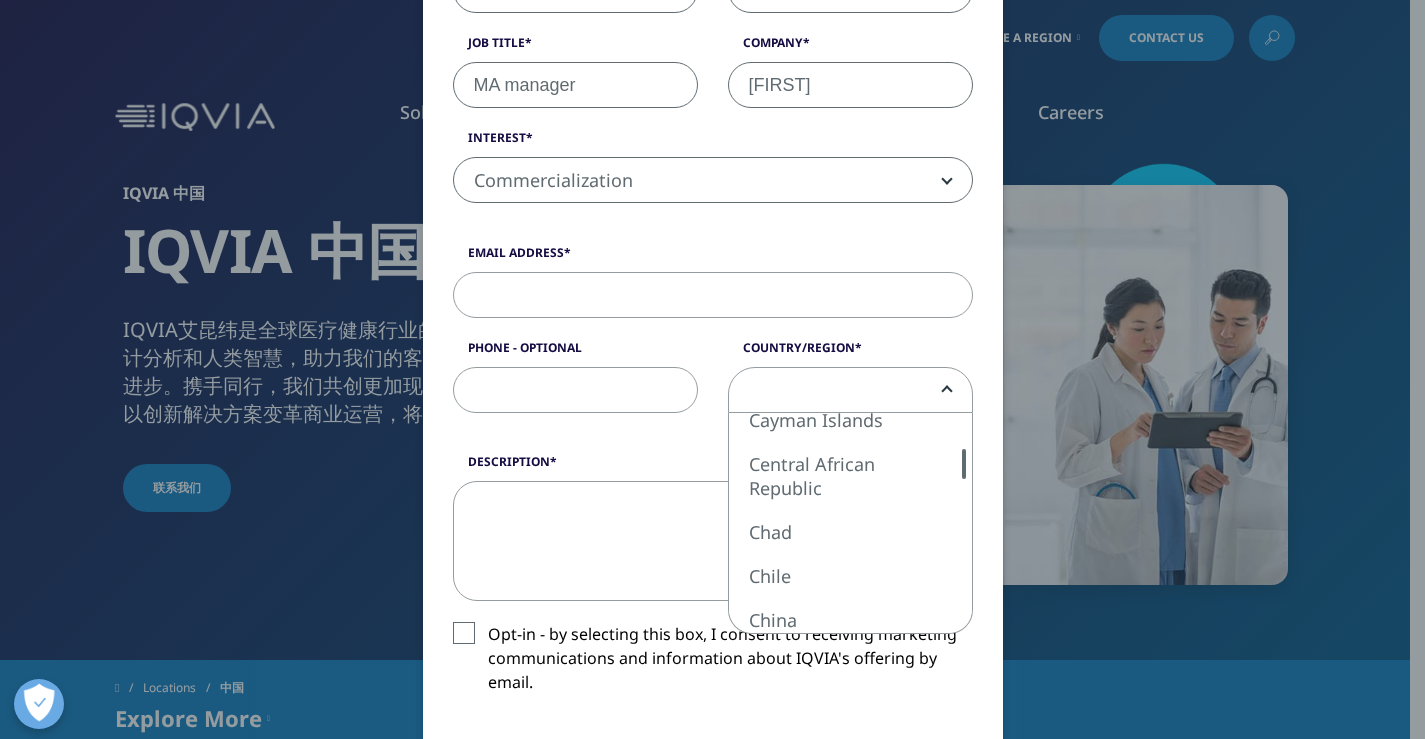 click at bounding box center (964, 464) 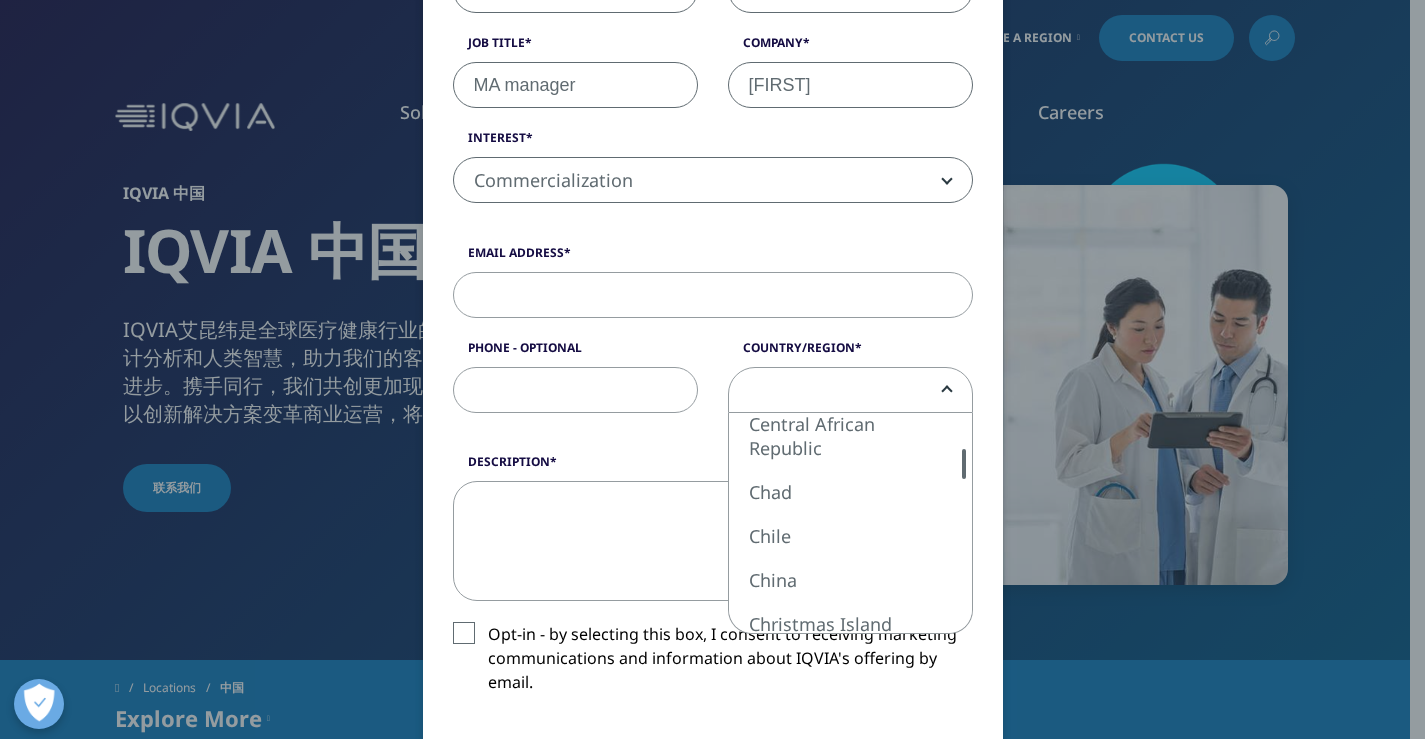 click at bounding box center [964, 464] 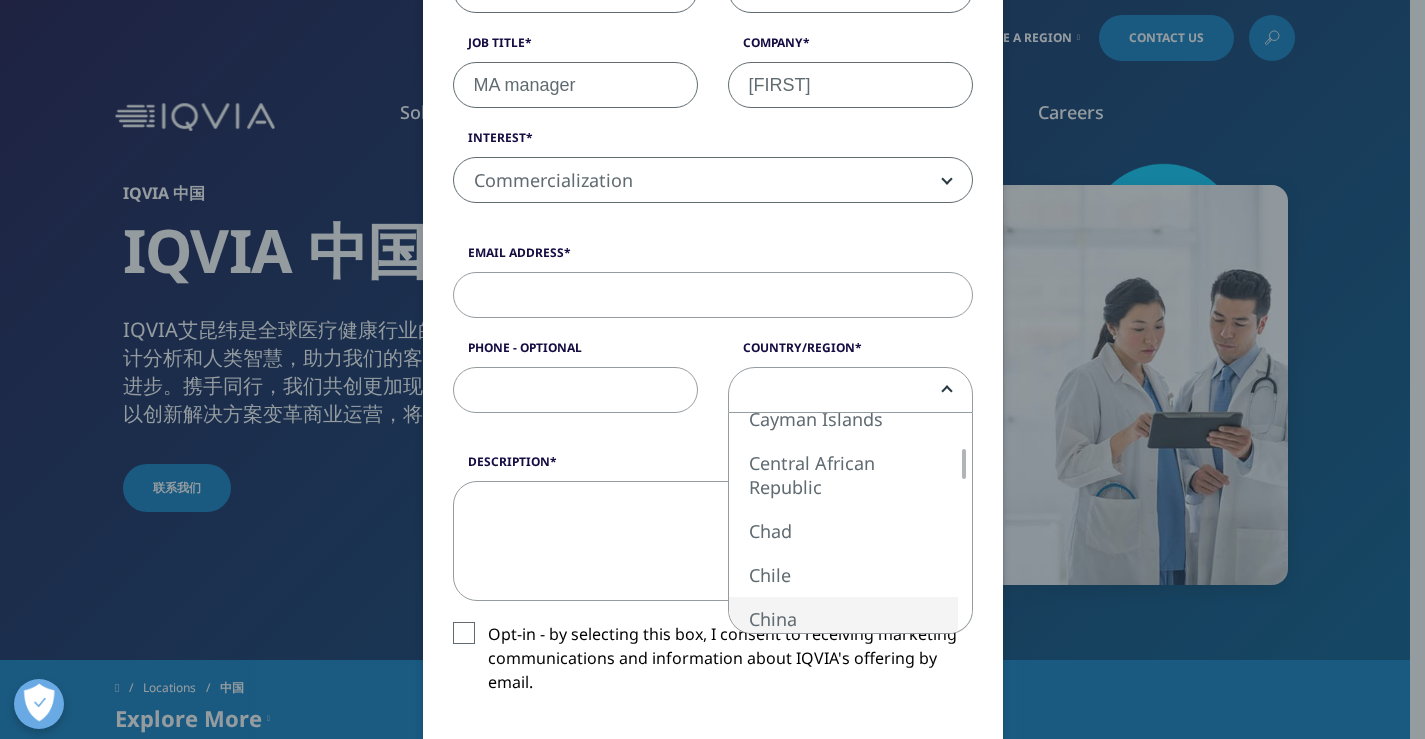 select on "China" 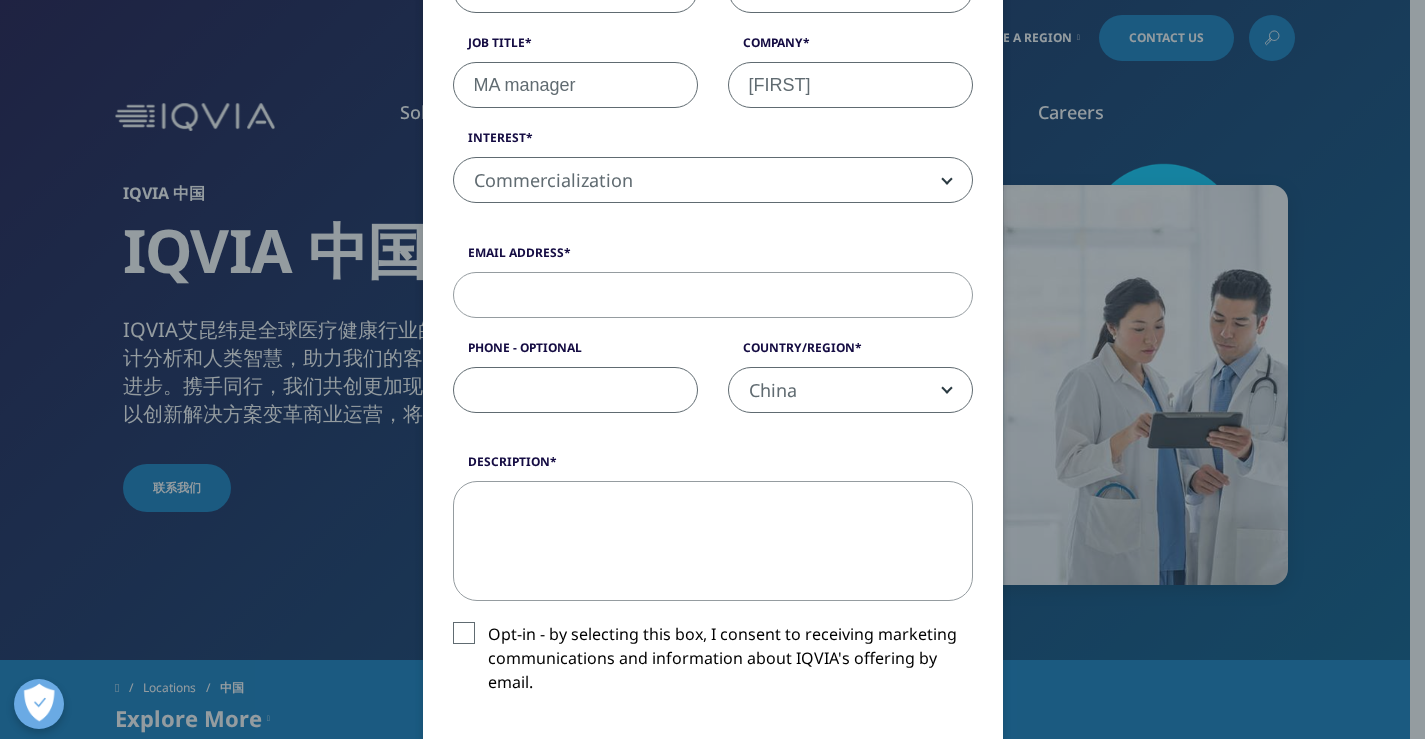 click on "Phone - Optional" at bounding box center [575, 390] 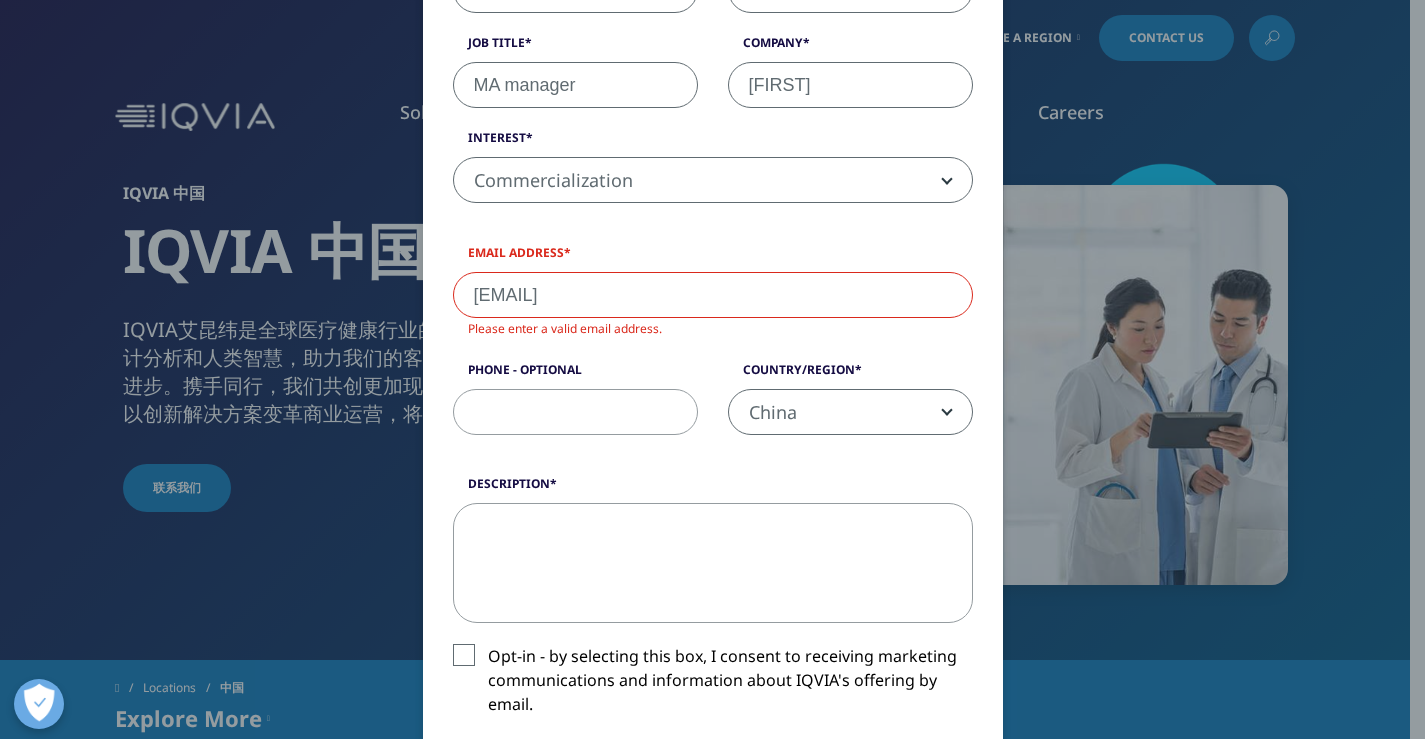 click on "42495638@" at bounding box center (713, 295) 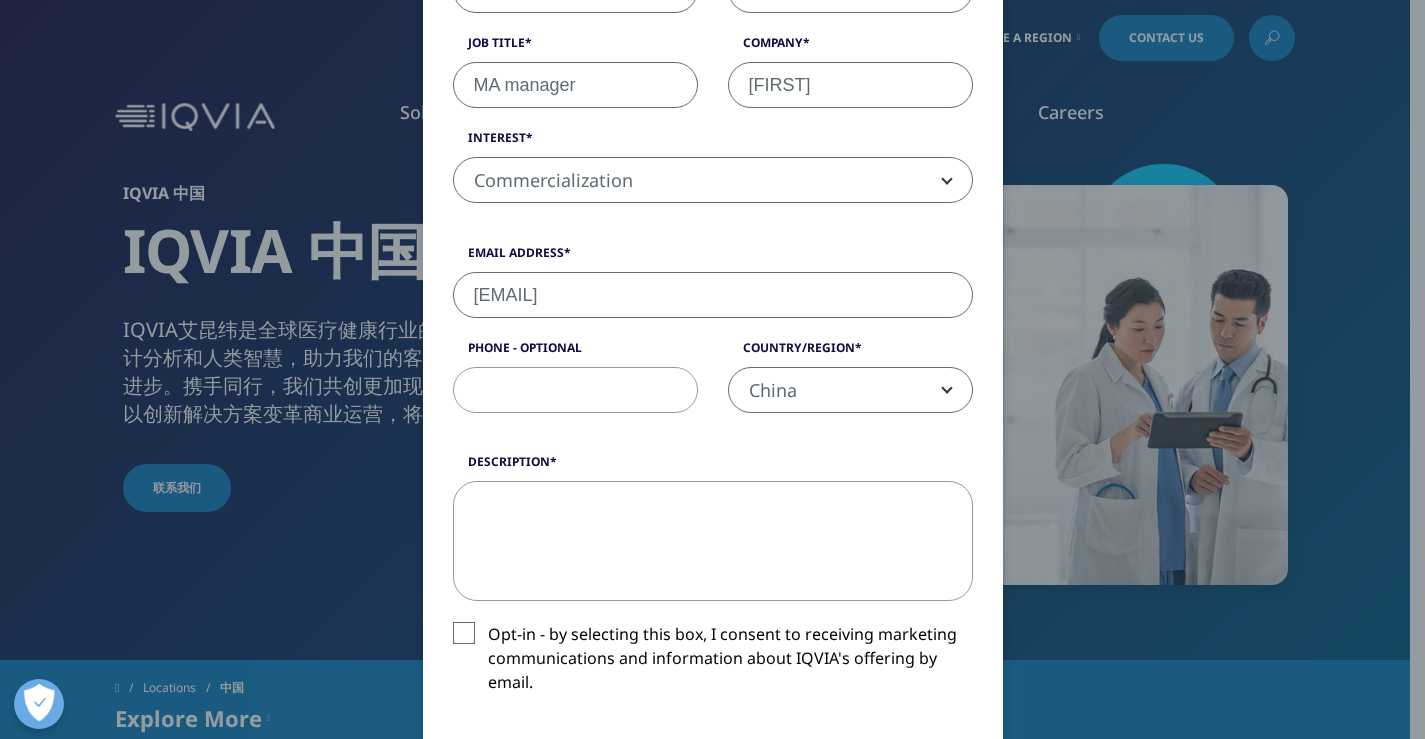 type on "42495638@qq.com" 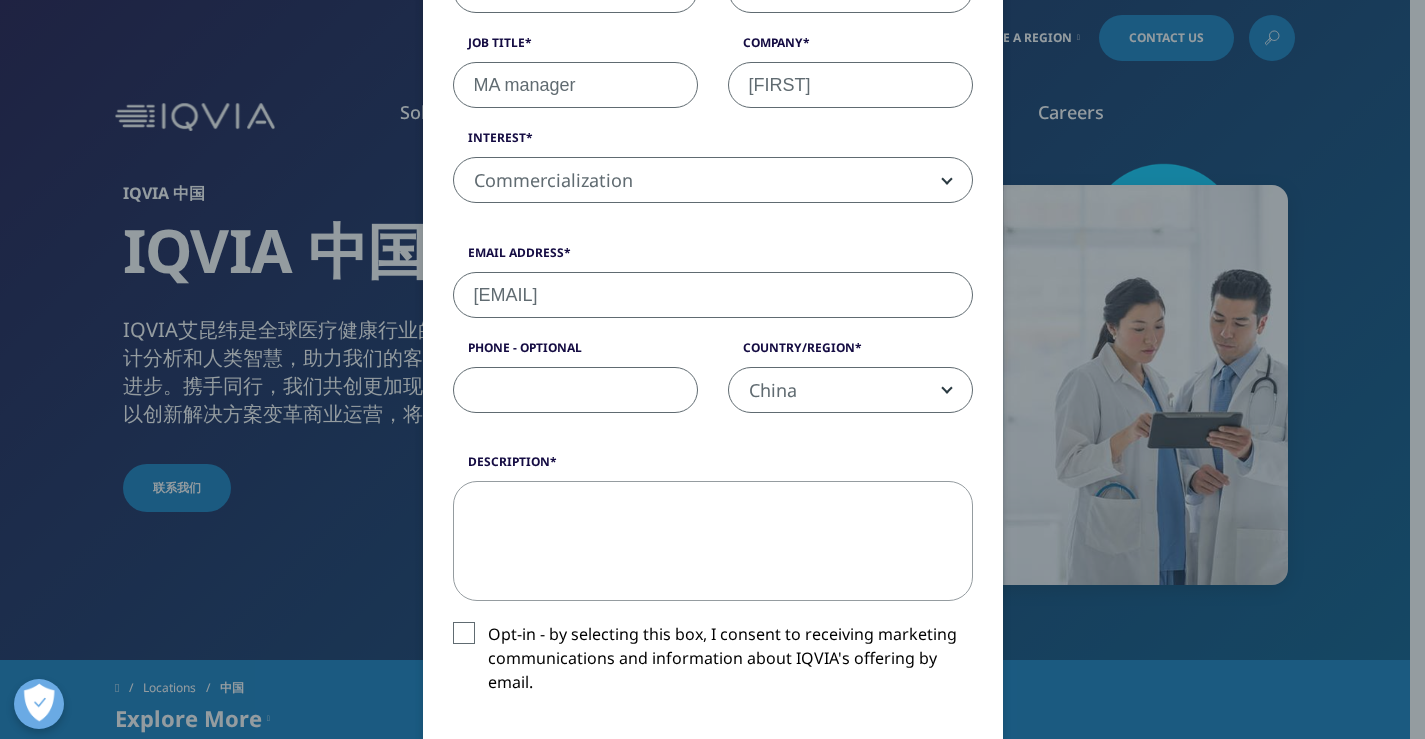 click on "Phone - Optional" at bounding box center (575, 390) 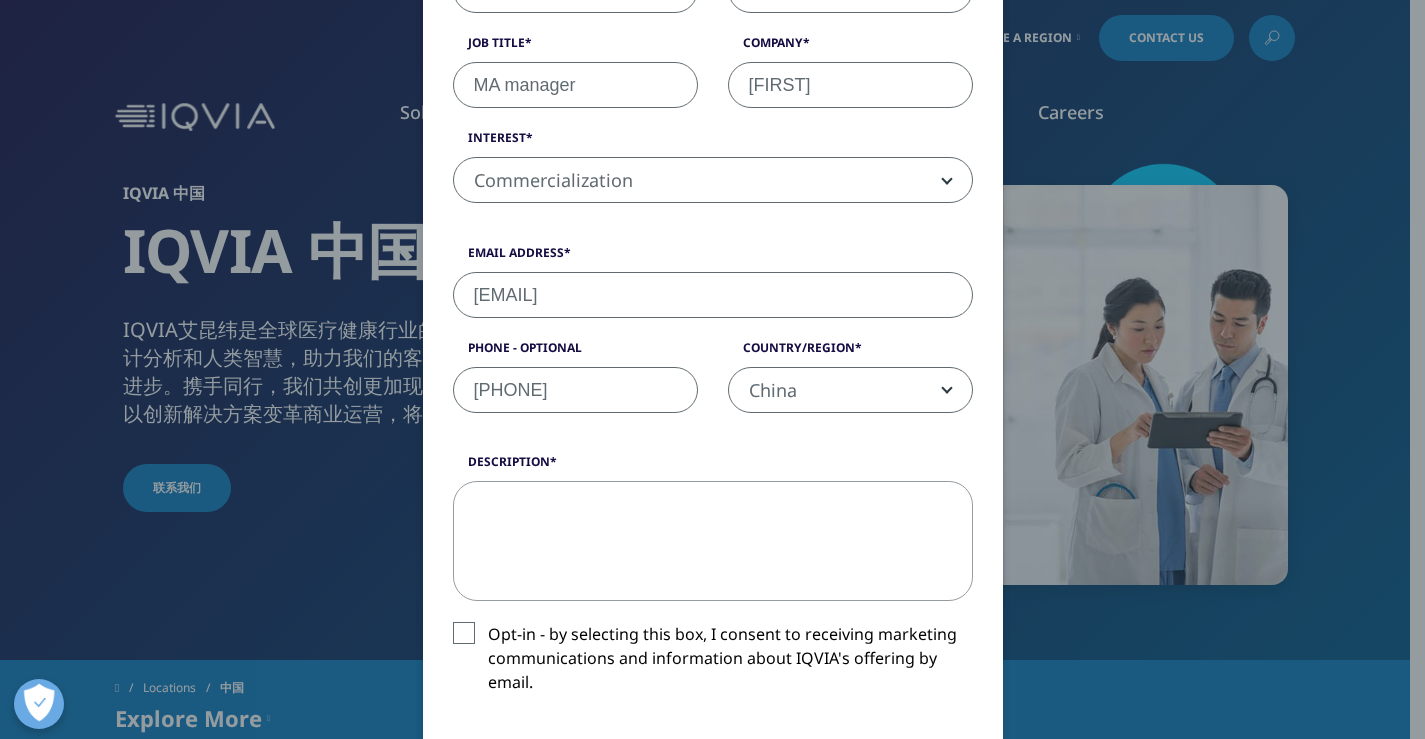 type on "15810880597" 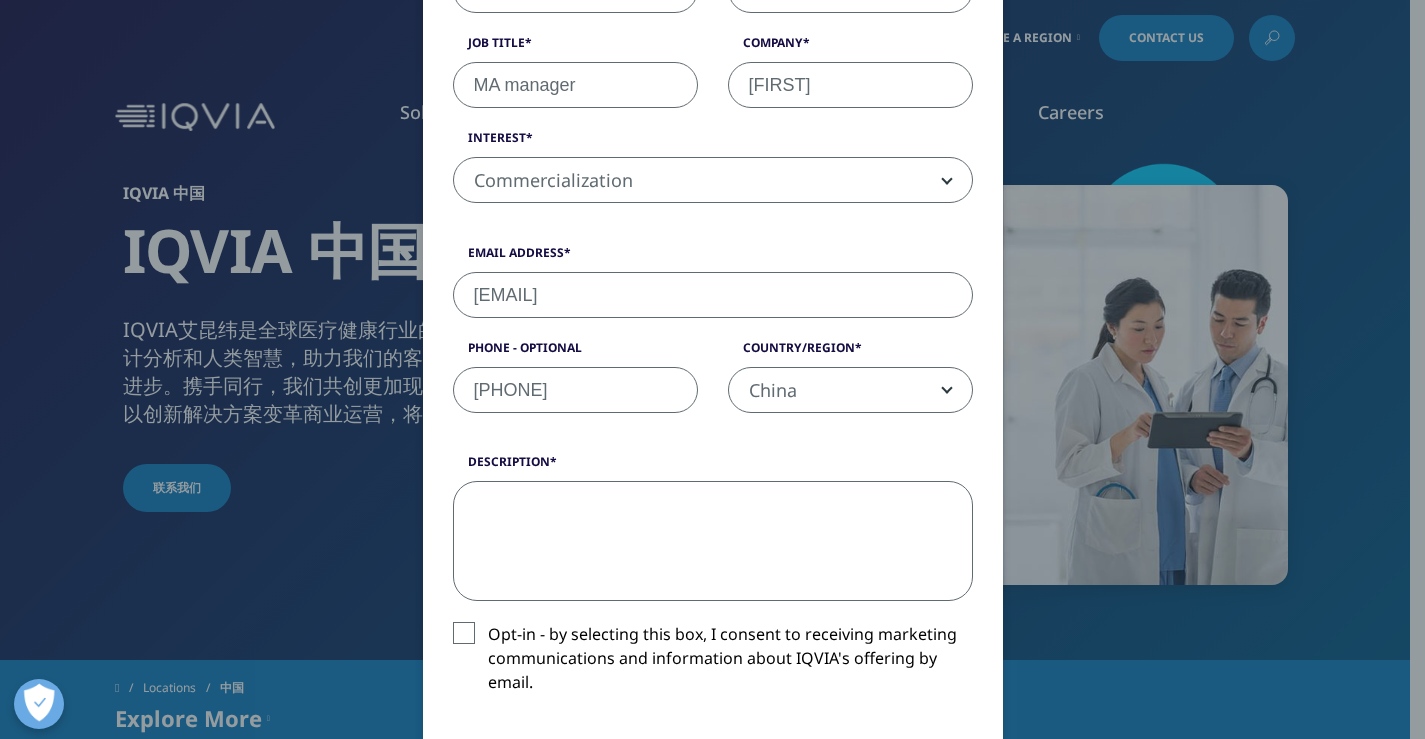 click on "Description" at bounding box center (713, 541) 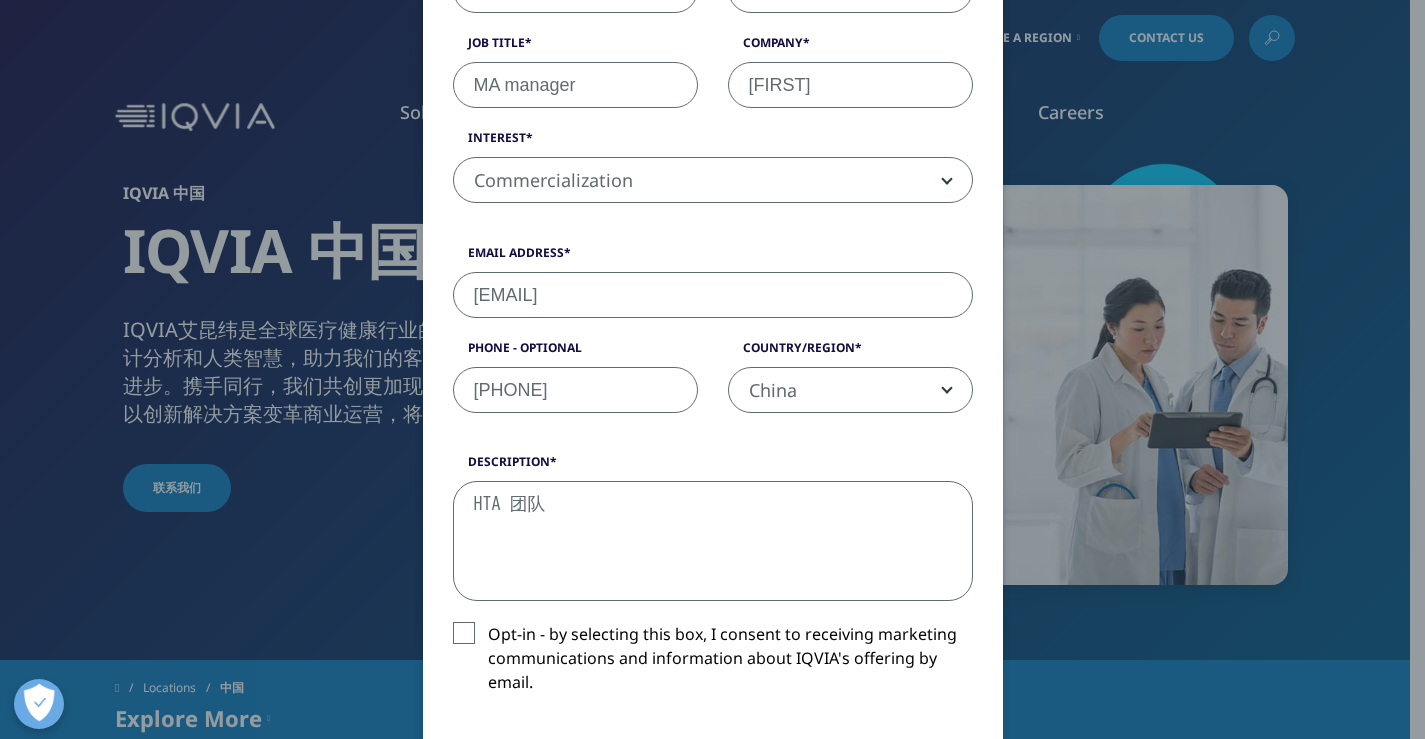 click on "HTA 团队" at bounding box center [713, 541] 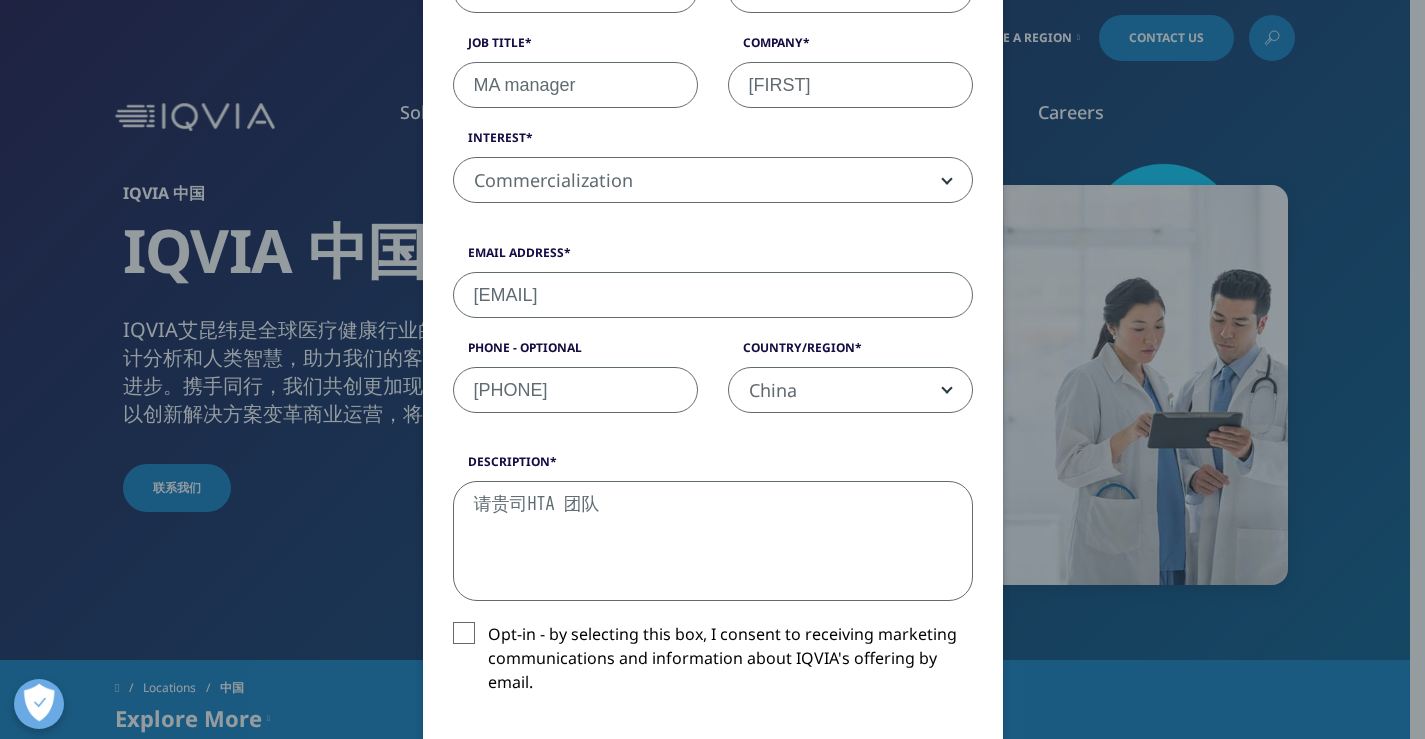 click on "请贵司HTA 团队" at bounding box center (713, 541) 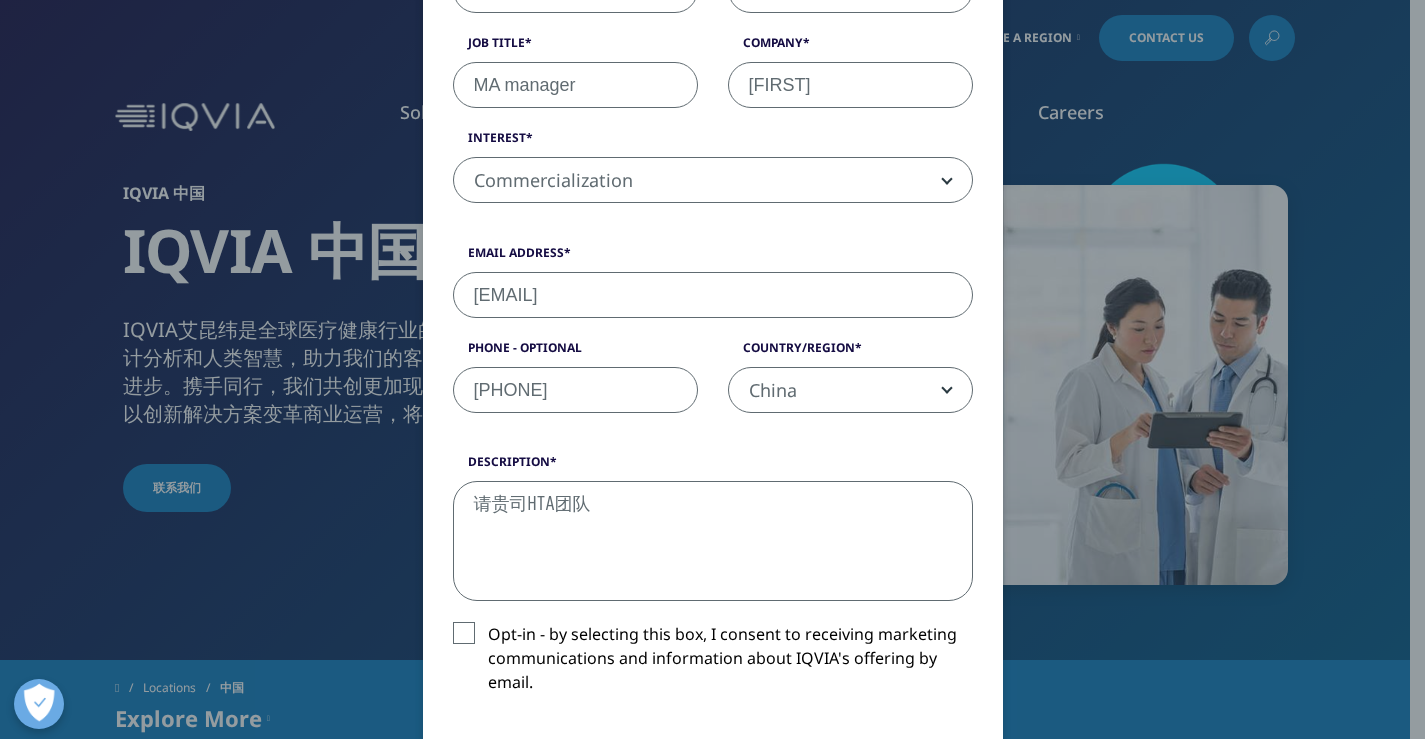 click on "请贵司HTA团队" at bounding box center [713, 541] 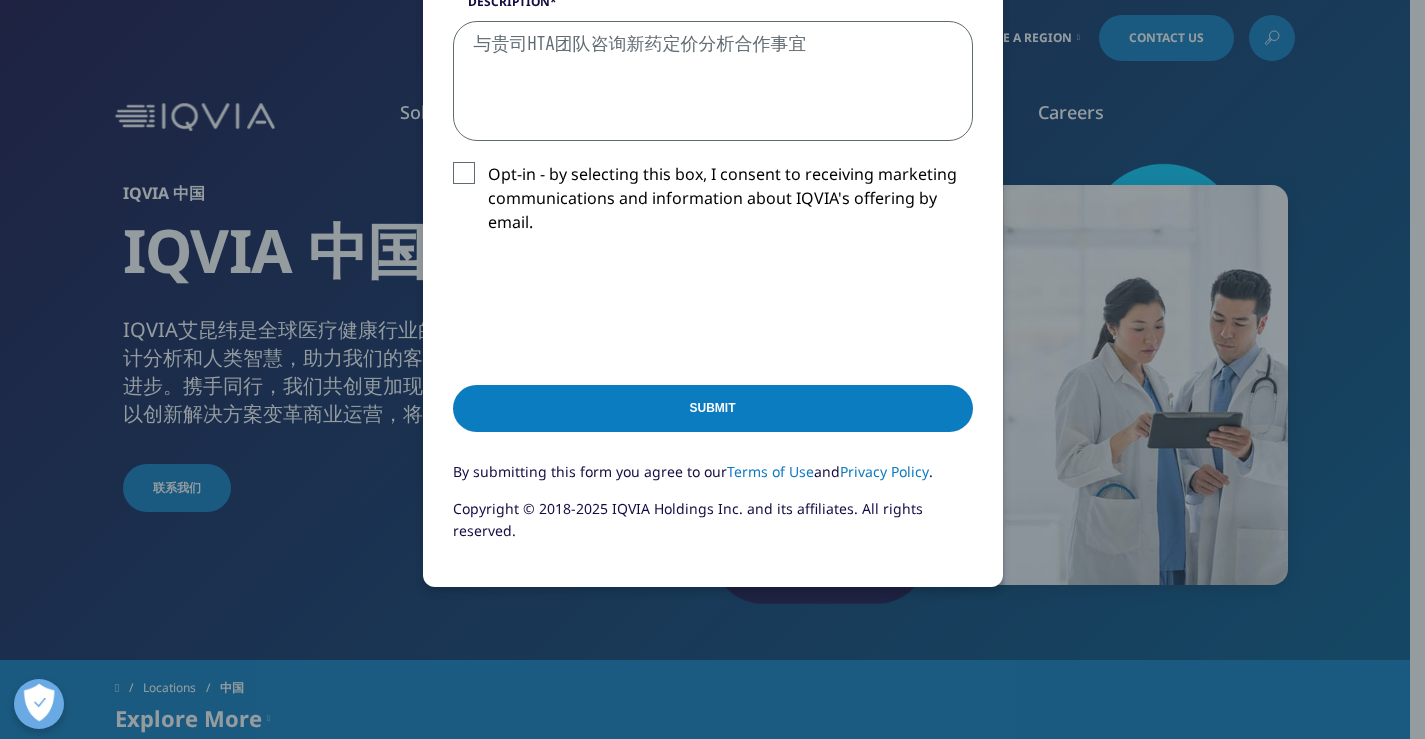 scroll, scrollTop: 947, scrollLeft: 0, axis: vertical 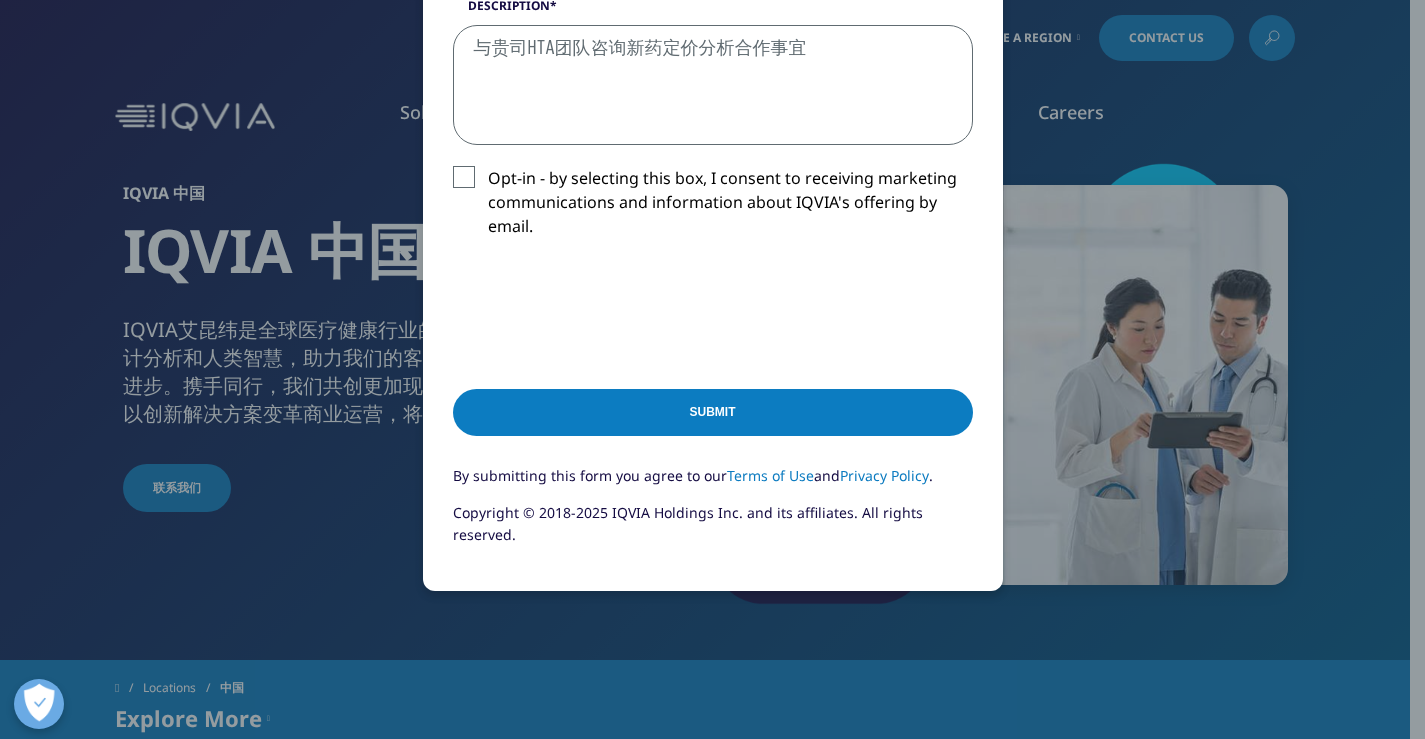 type on "与贵司HTA团队咨询新药定价分析合作事宜" 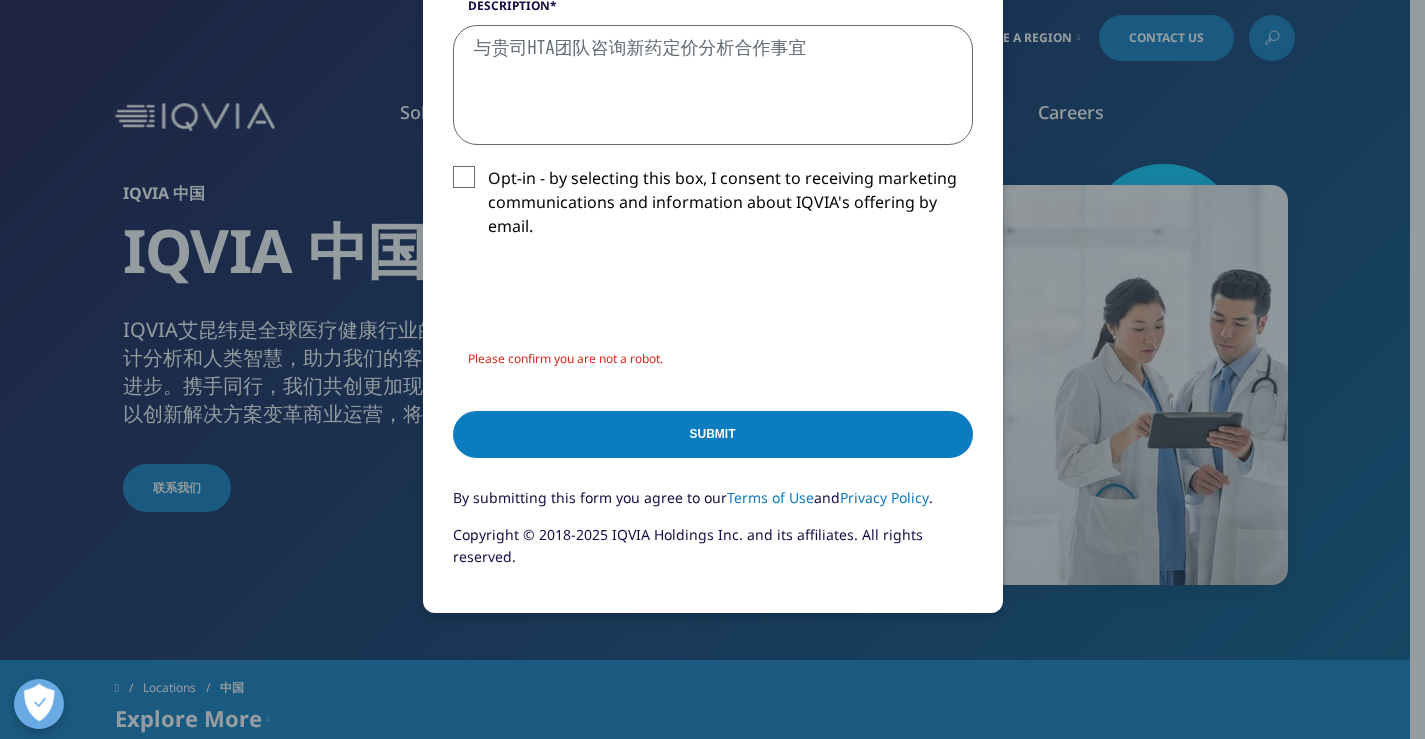 click on "Submit" at bounding box center (713, 434) 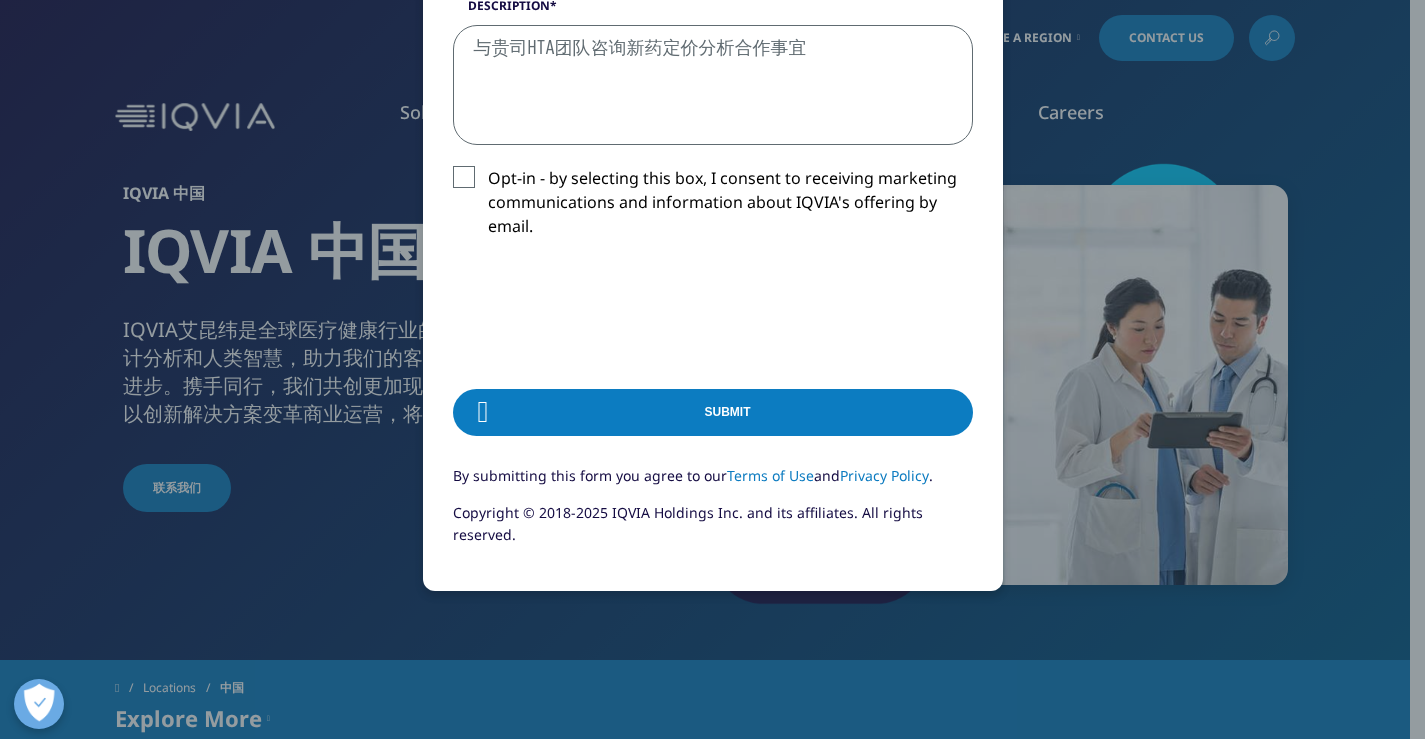 scroll, scrollTop: 0, scrollLeft: 0, axis: both 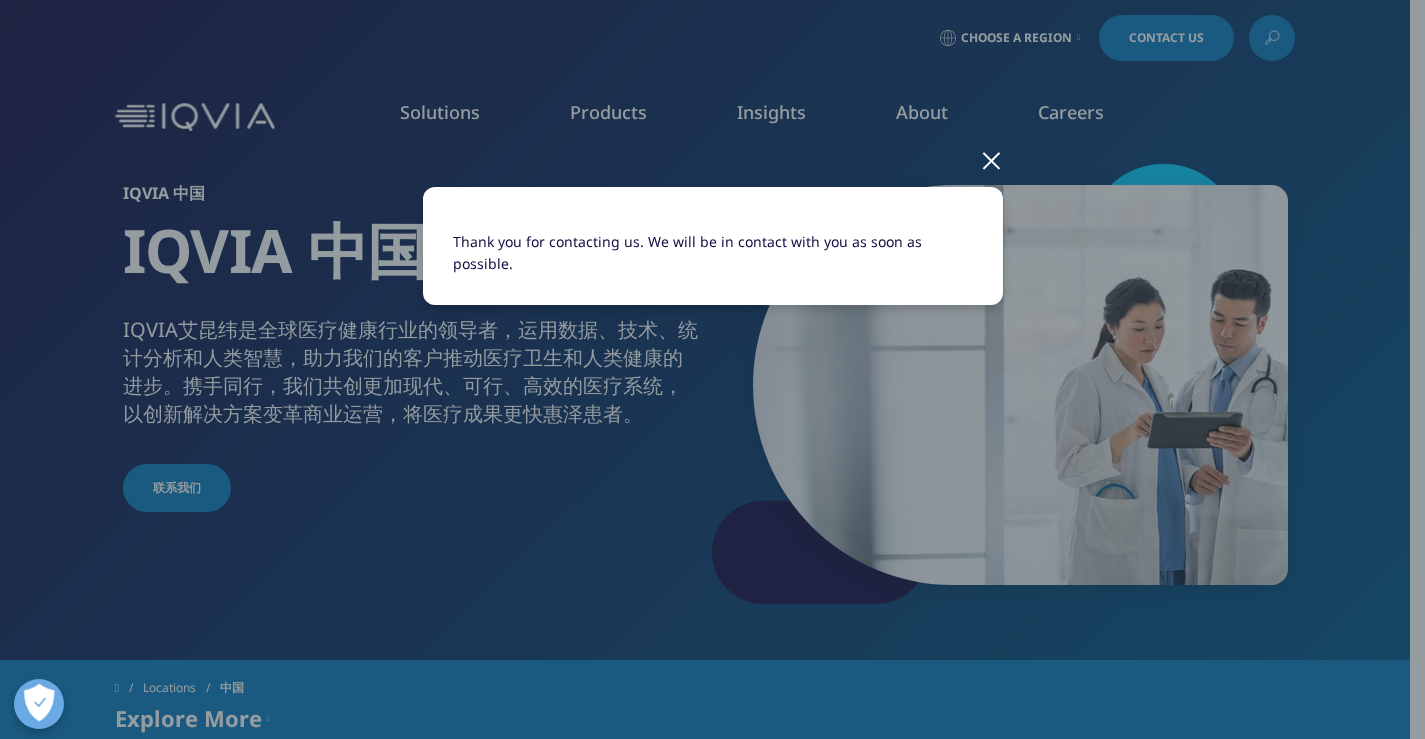 click at bounding box center [991, 159] 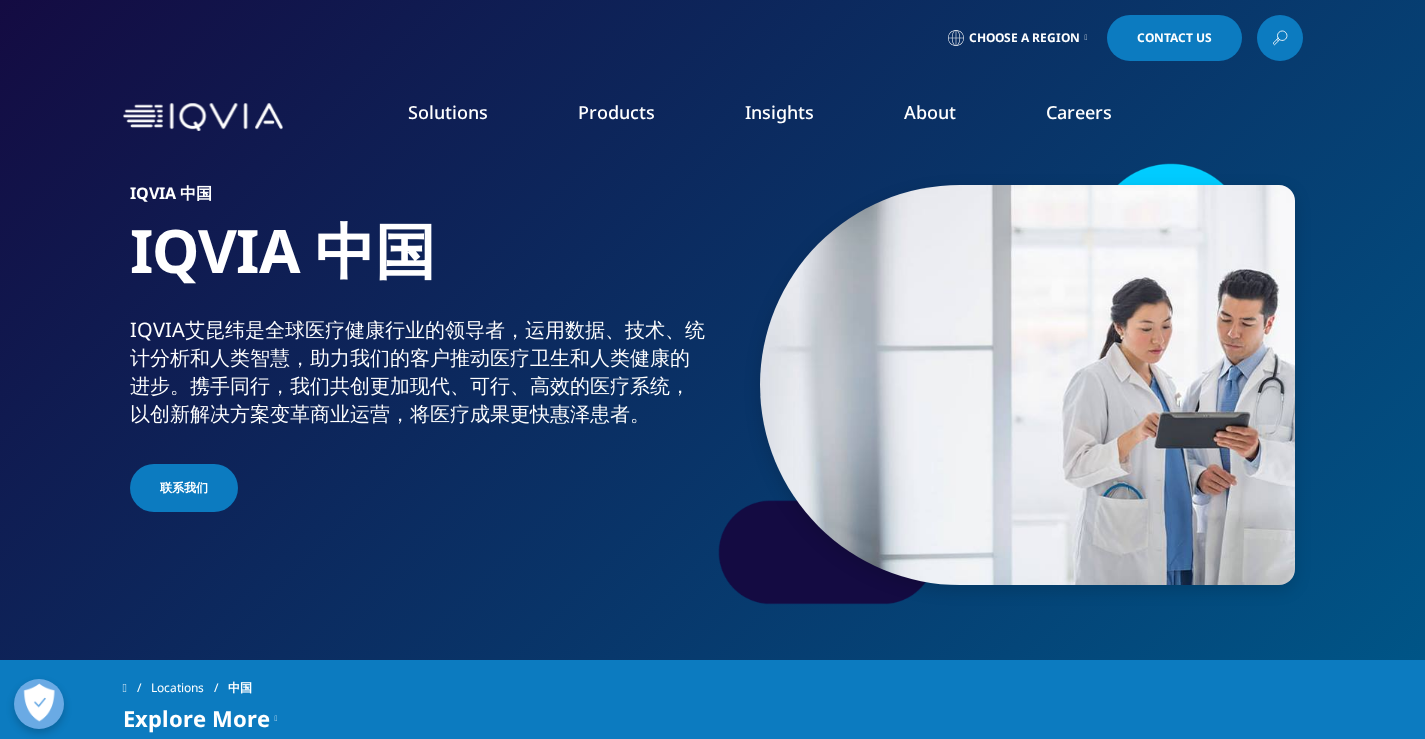 scroll, scrollTop: 0, scrollLeft: 0, axis: both 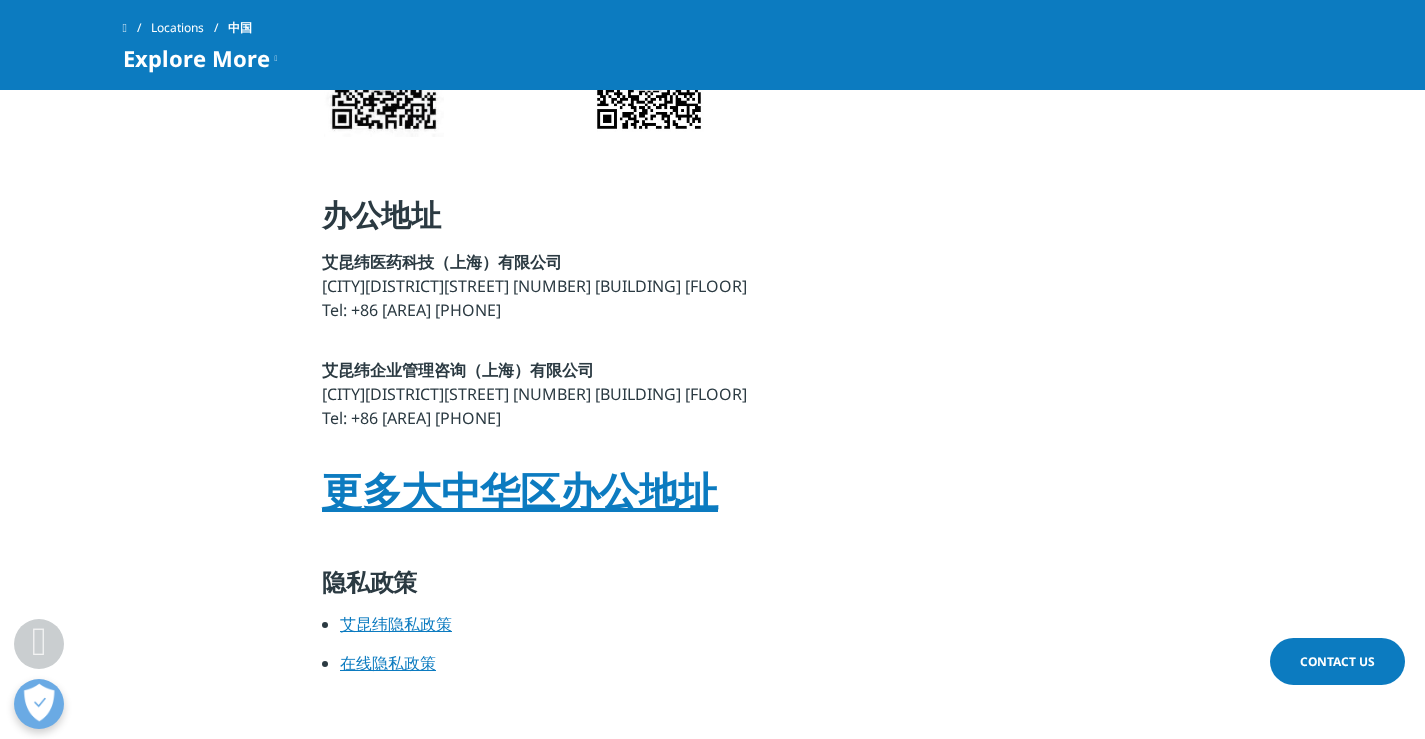click on "更多大中华区办公地址" at bounding box center (520, 490) 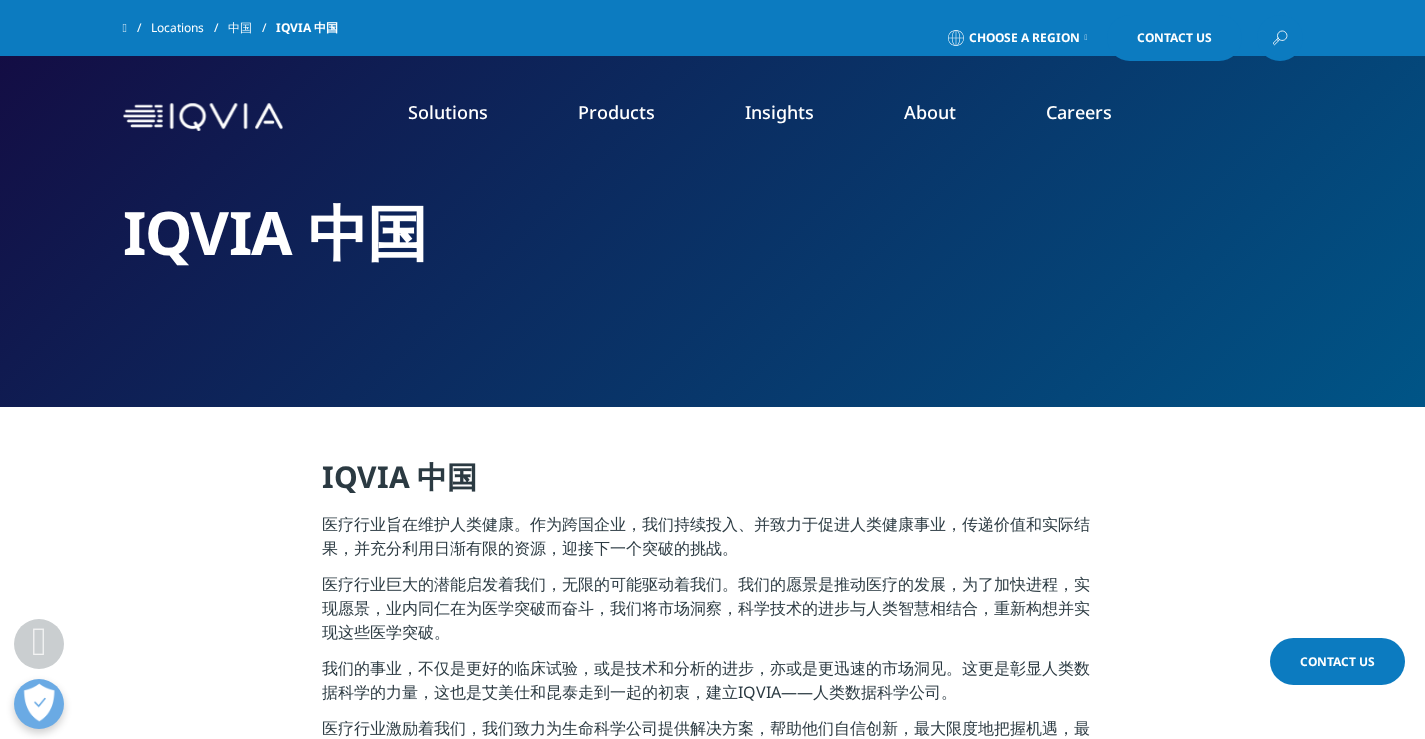 scroll, scrollTop: 1735, scrollLeft: 0, axis: vertical 